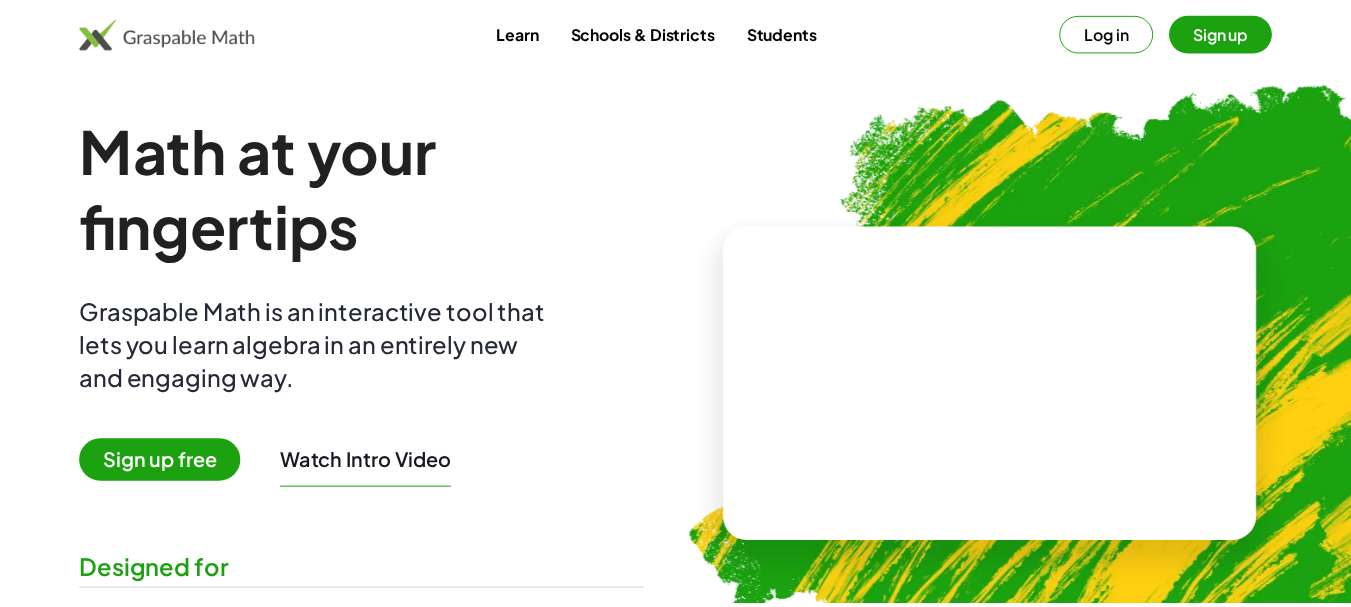 scroll, scrollTop: 0, scrollLeft: 0, axis: both 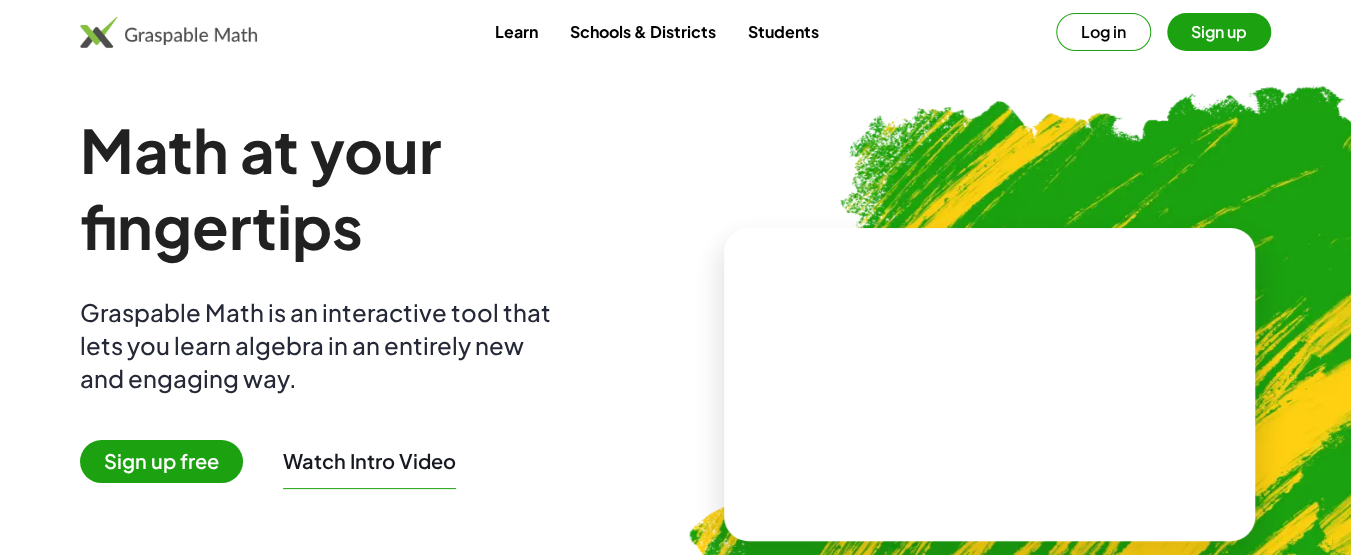 click on "Sign up free" at bounding box center [161, 461] 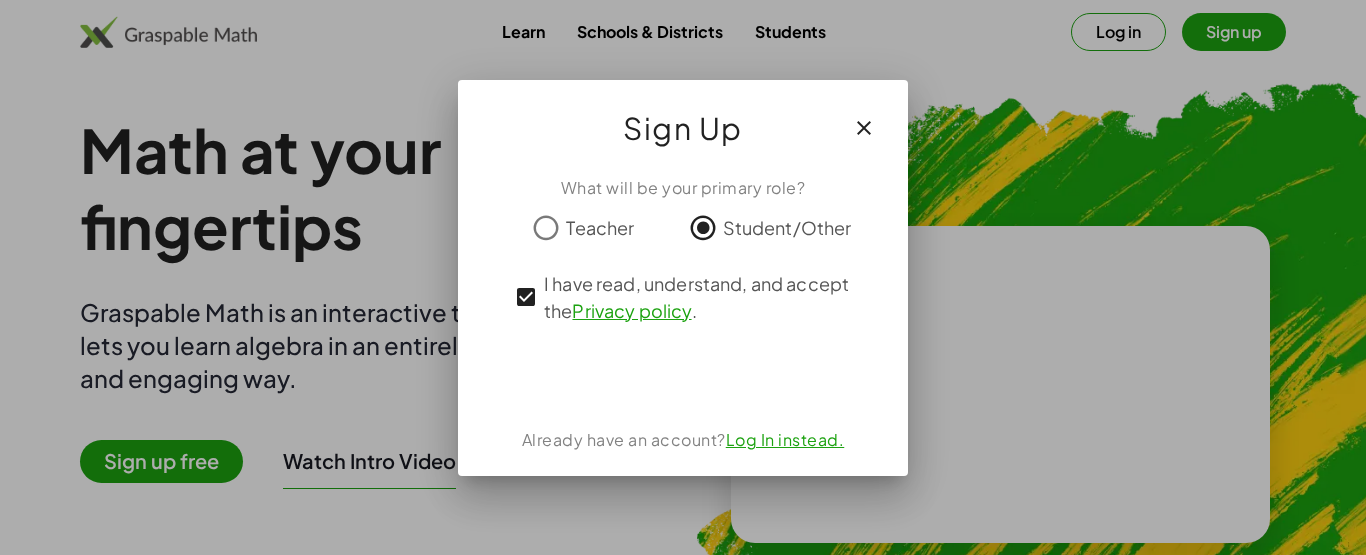 click 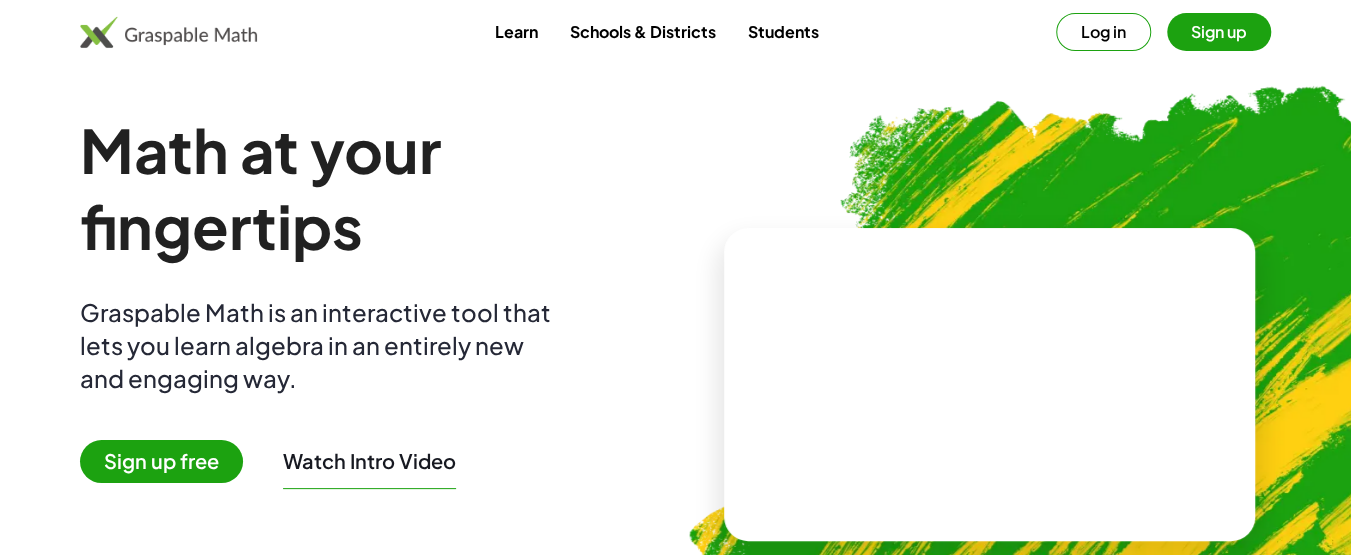 click at bounding box center [1090, 375] 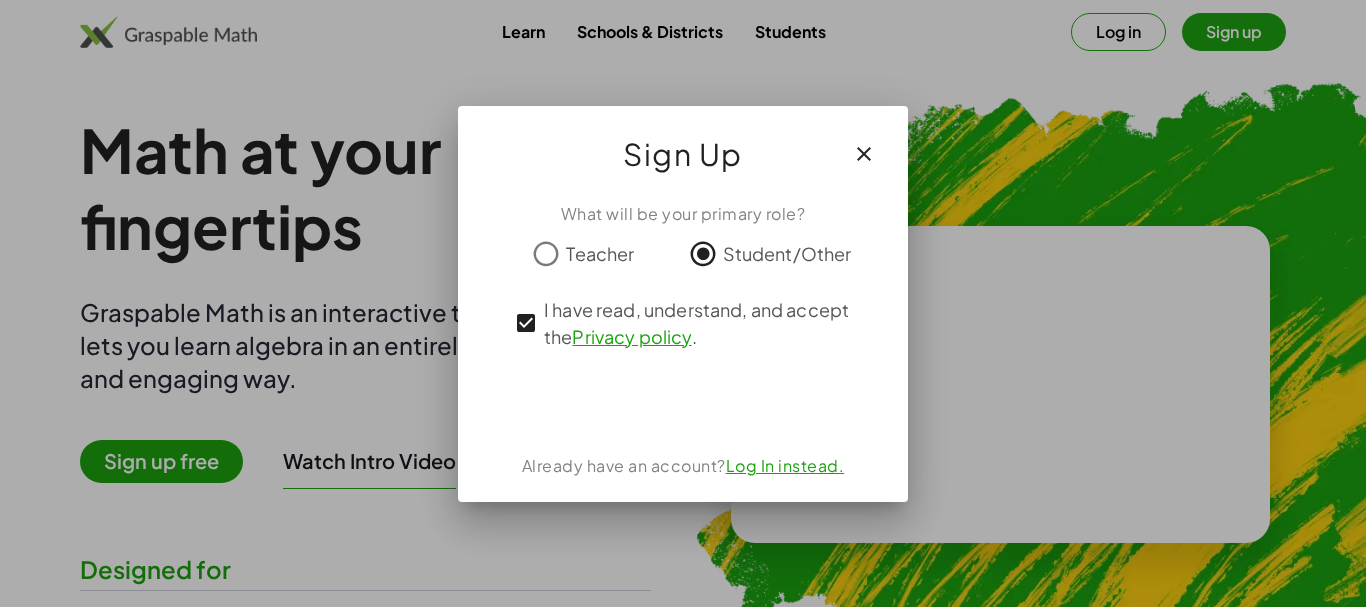 click at bounding box center [864, 154] 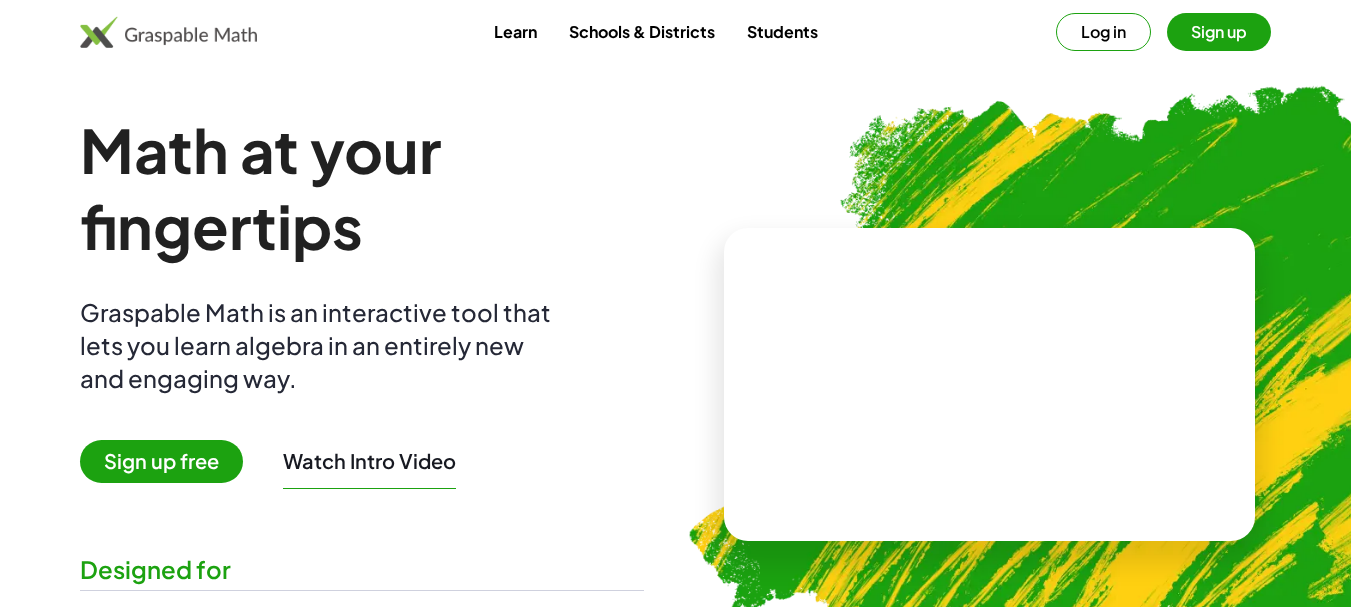 click on "Sign up free" at bounding box center (161, 461) 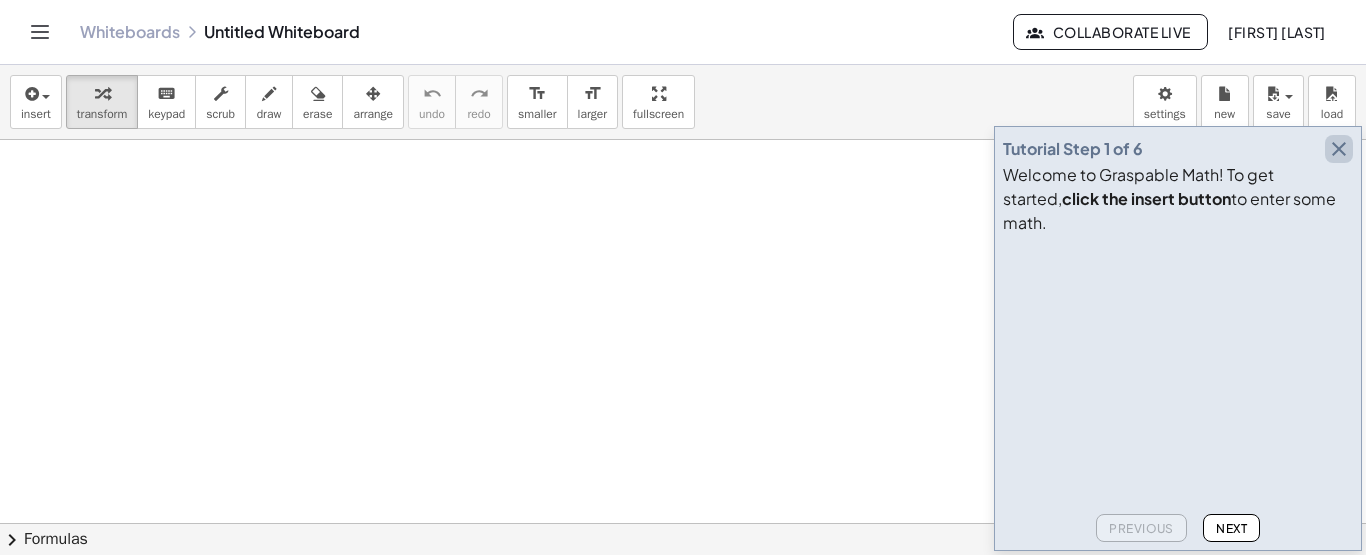 click at bounding box center (1339, 149) 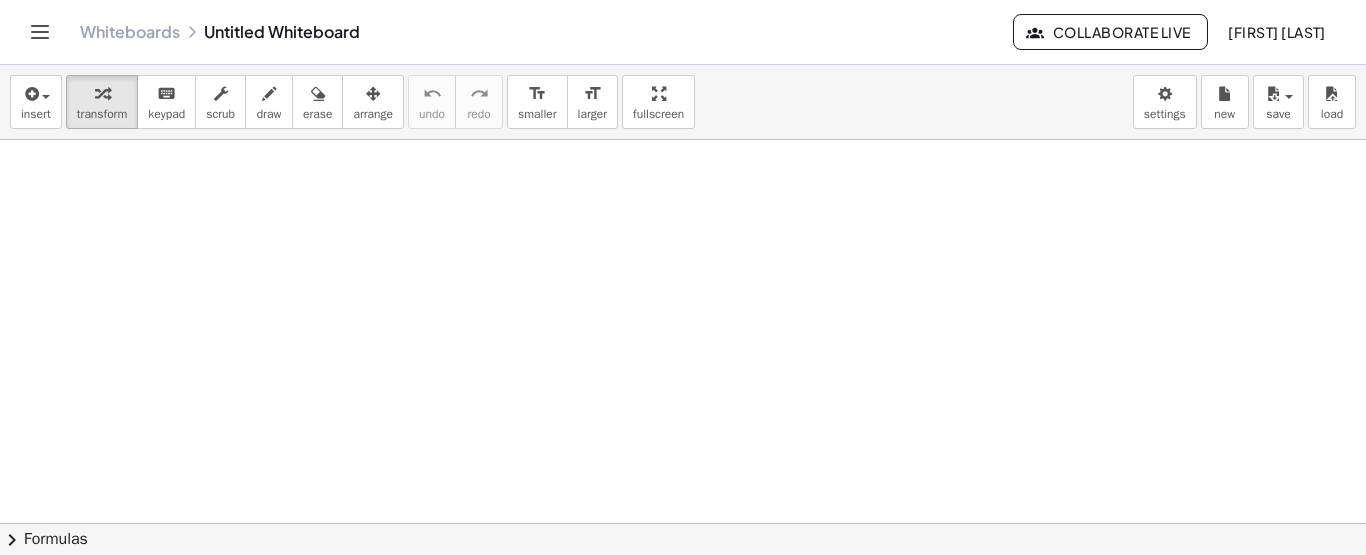 click at bounding box center [683, 640] 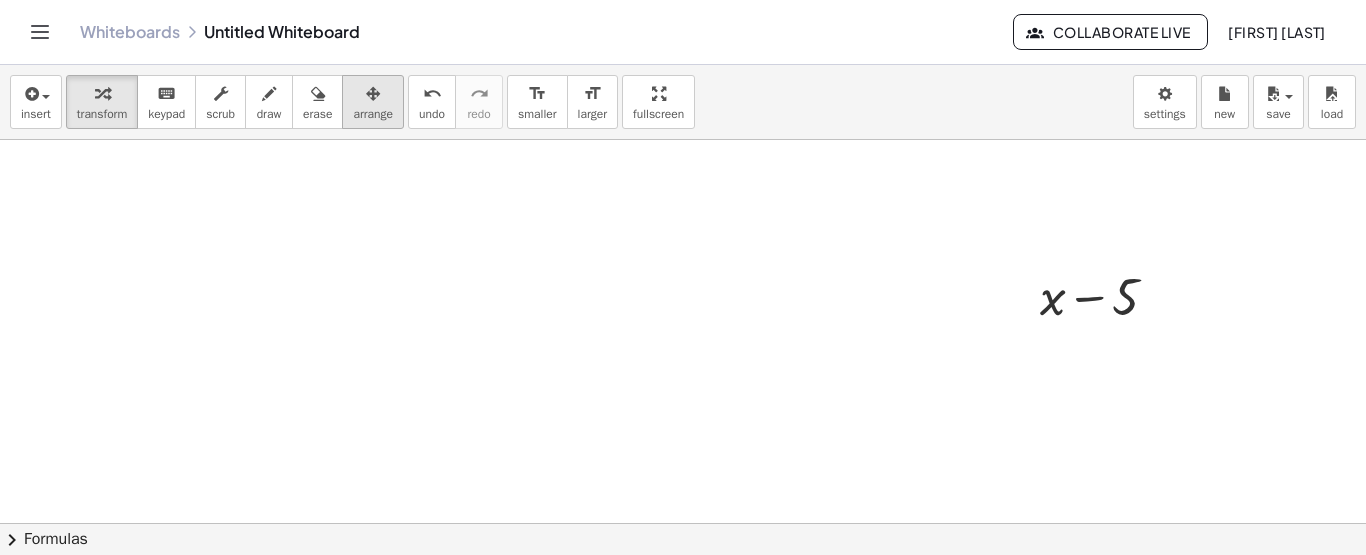click on "arrange" at bounding box center (373, 102) 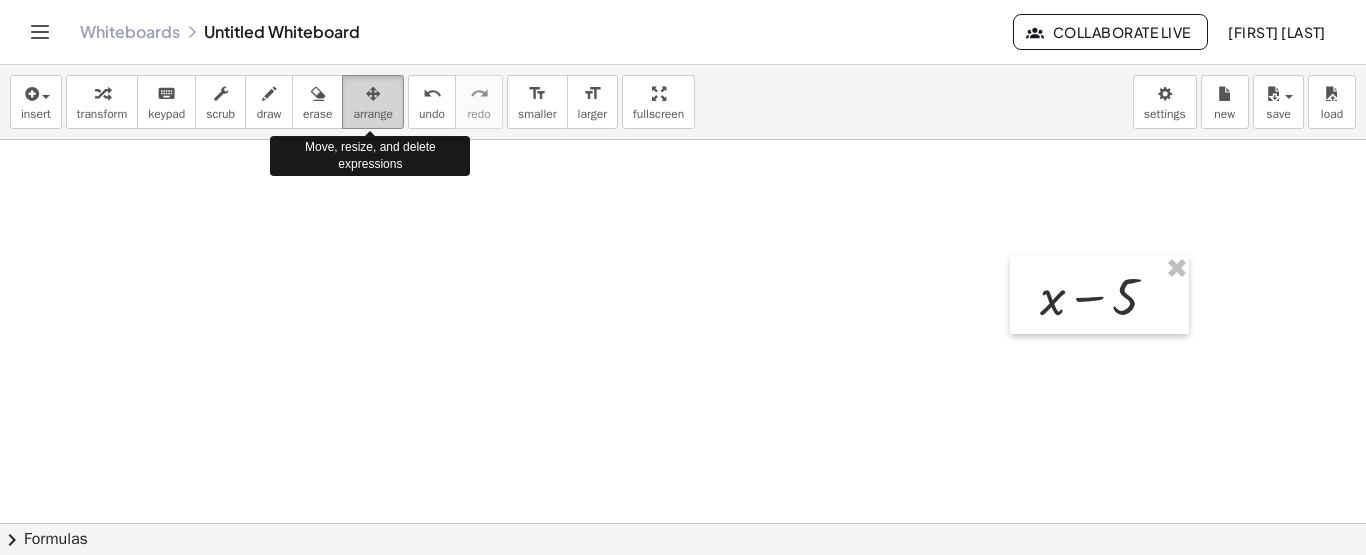 click on "arrange" at bounding box center (373, 102) 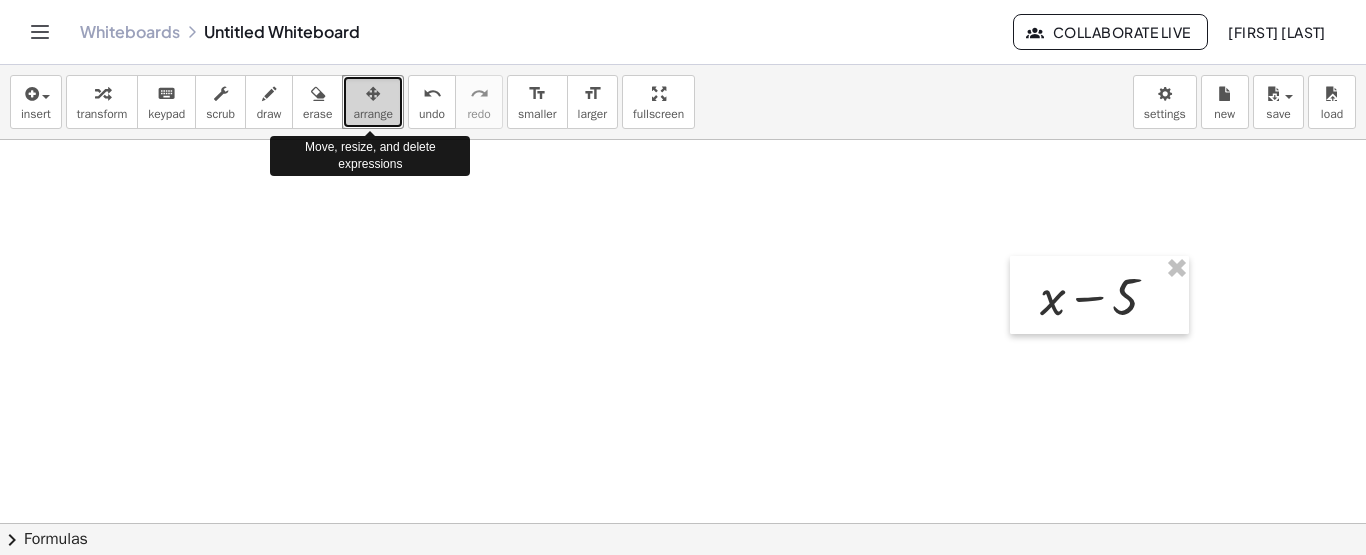 drag, startPoint x: 372, startPoint y: 101, endPoint x: 349, endPoint y: 105, distance: 23.345236 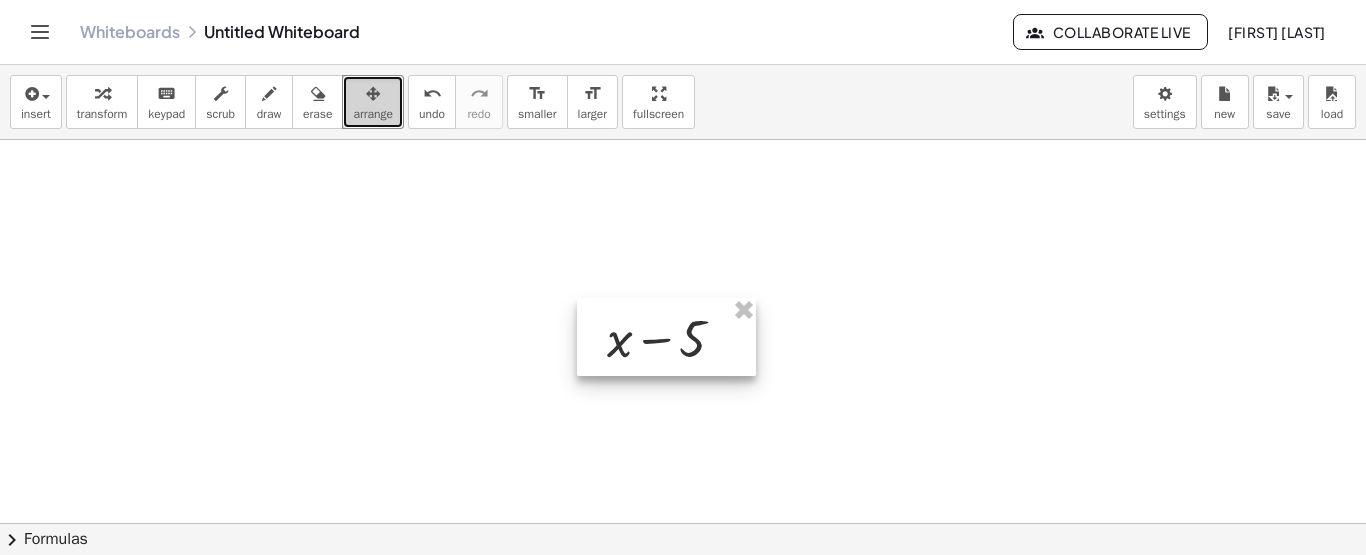 drag, startPoint x: 1085, startPoint y: 315, endPoint x: 652, endPoint y: 356, distance: 434.93677 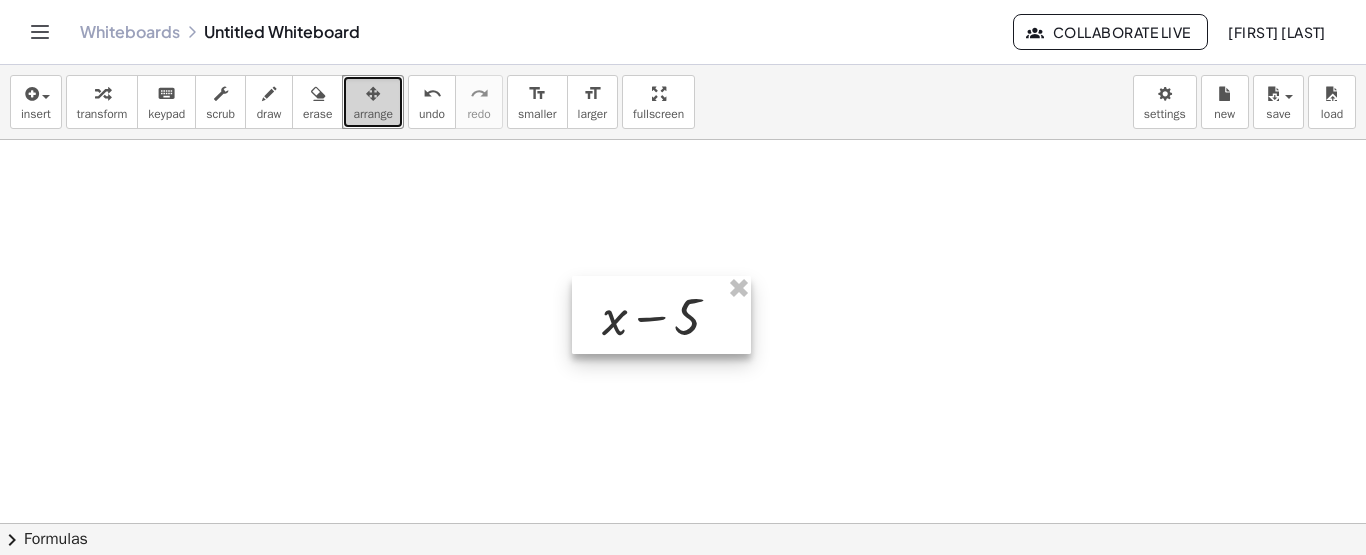 drag, startPoint x: 694, startPoint y: 353, endPoint x: 689, endPoint y: 334, distance: 19.646883 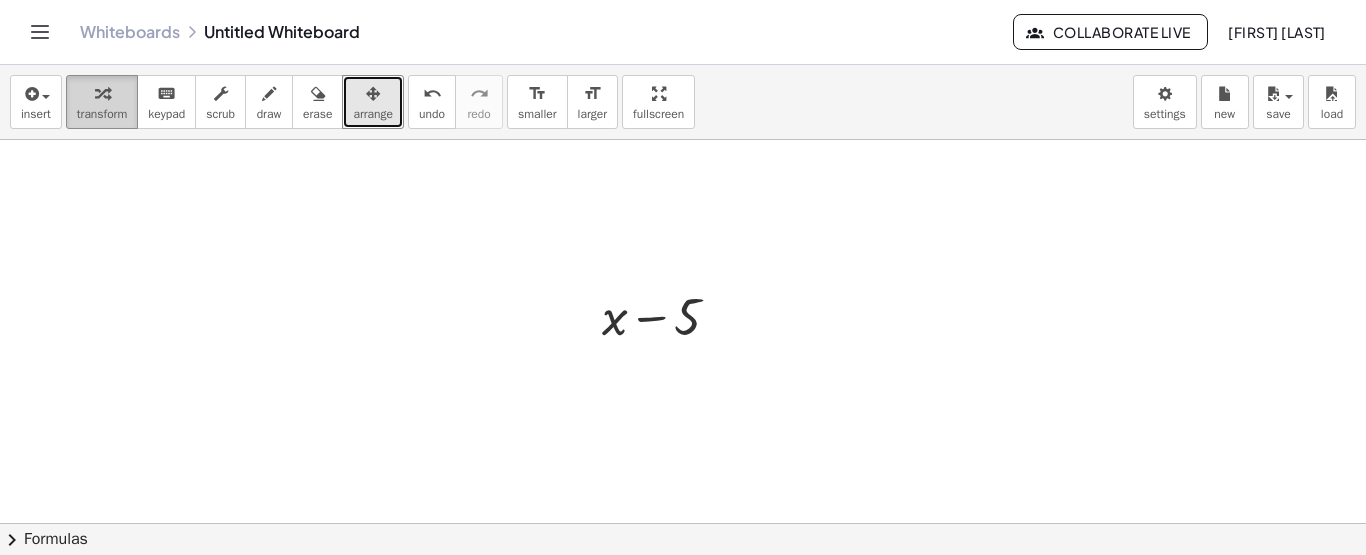 click on "transform" at bounding box center [102, 114] 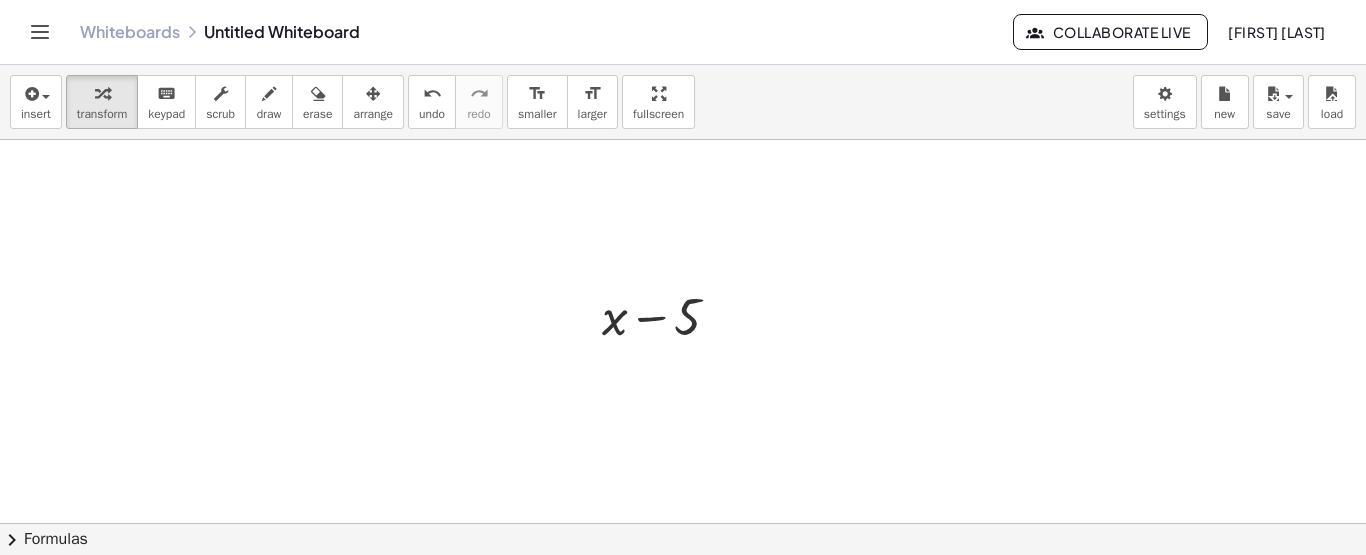 drag, startPoint x: 254, startPoint y: 233, endPoint x: 774, endPoint y: 468, distance: 570.6356 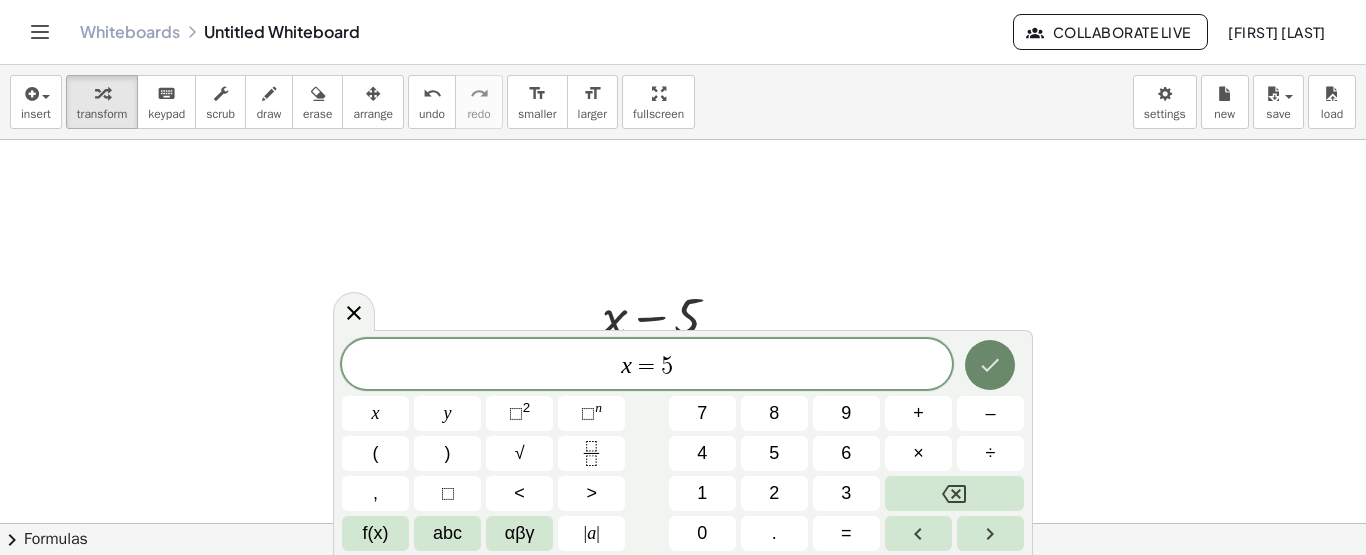 click at bounding box center [990, 365] 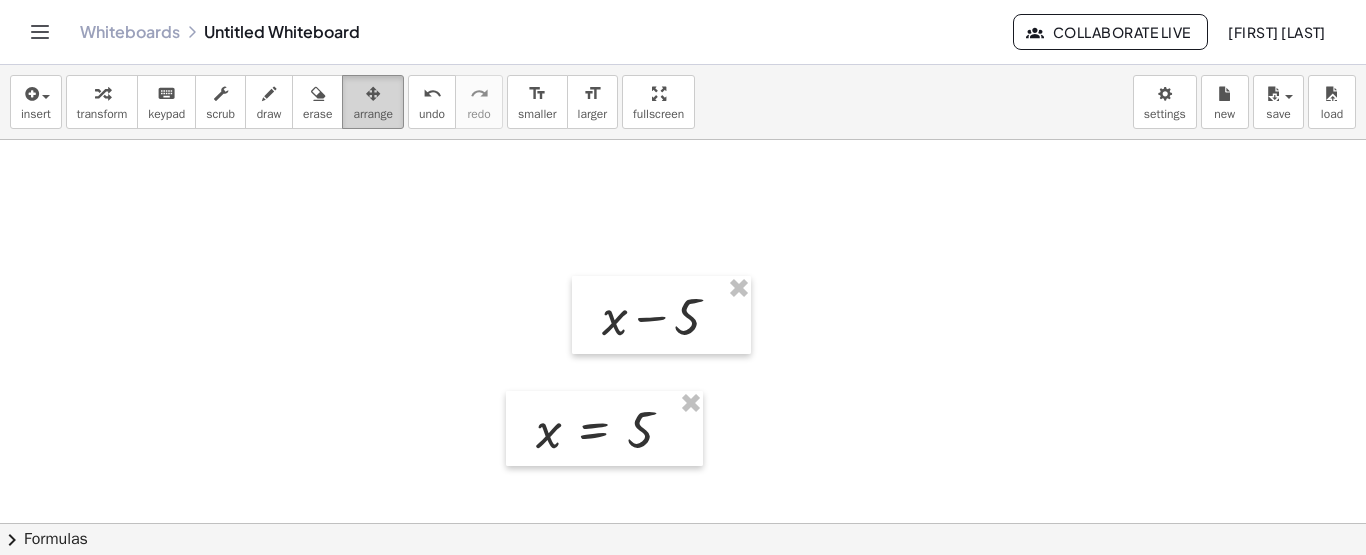 click on "arrange" at bounding box center [373, 114] 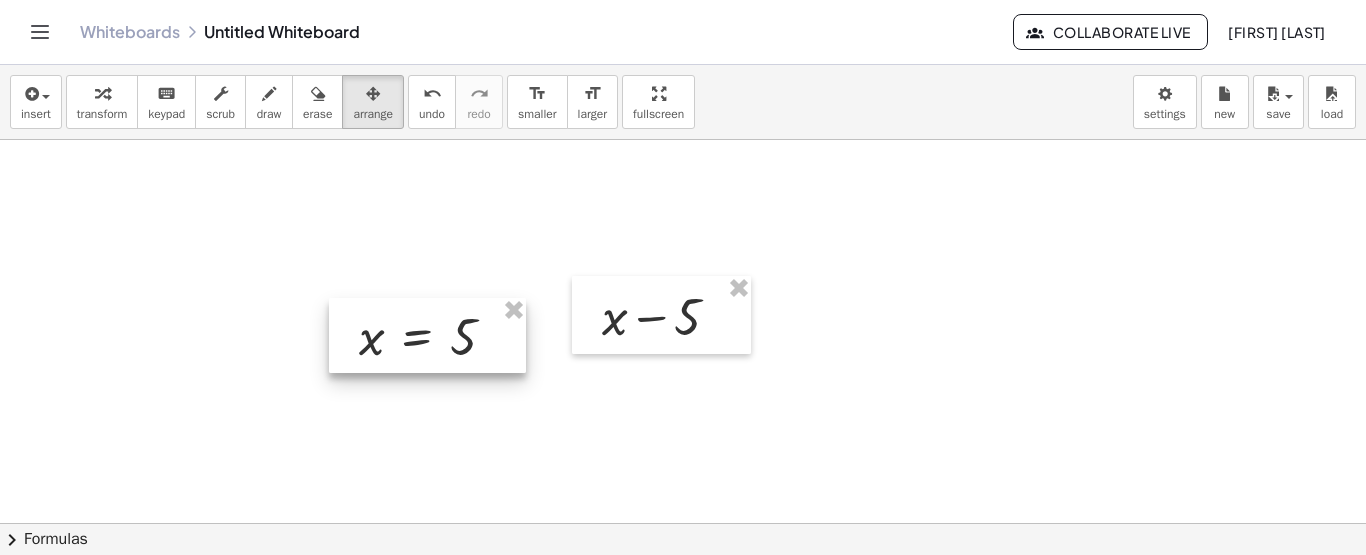 drag, startPoint x: 585, startPoint y: 419, endPoint x: 407, endPoint y: 324, distance: 201.76471 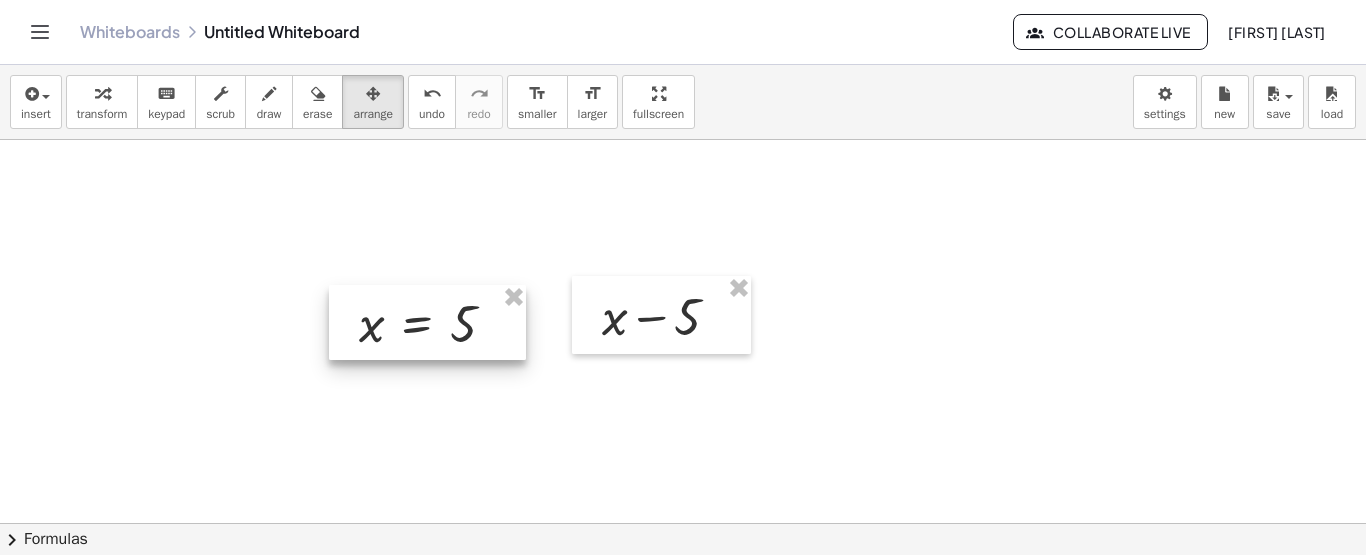 click at bounding box center (427, 323) 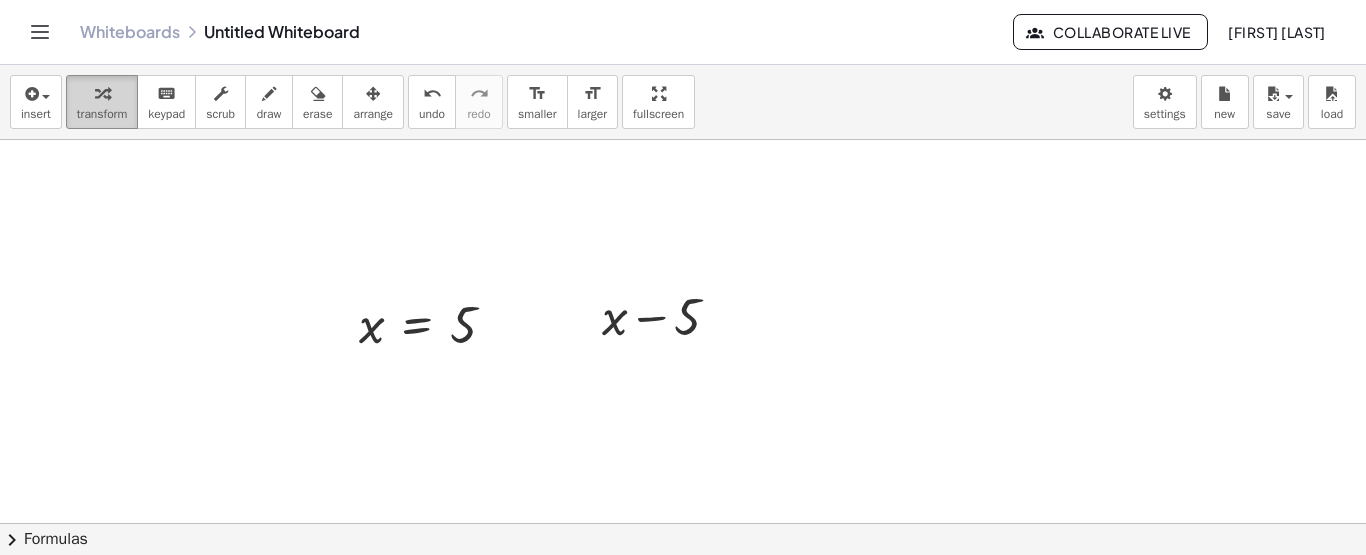 click on "transform" at bounding box center [102, 102] 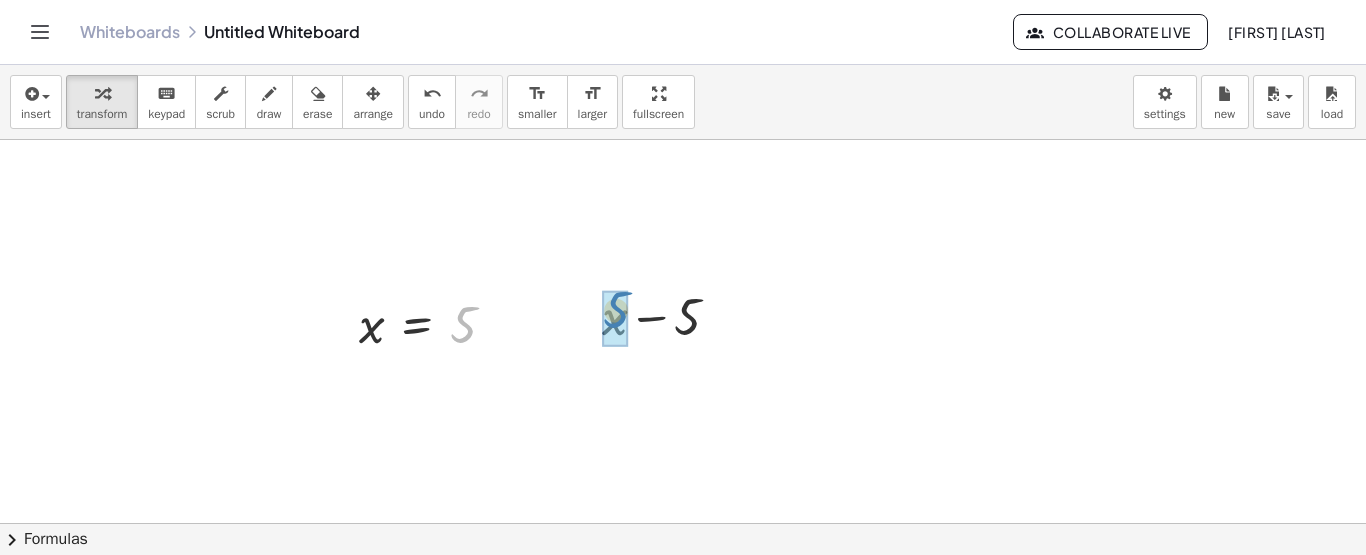 drag, startPoint x: 466, startPoint y: 326, endPoint x: 620, endPoint y: 313, distance: 154.54773 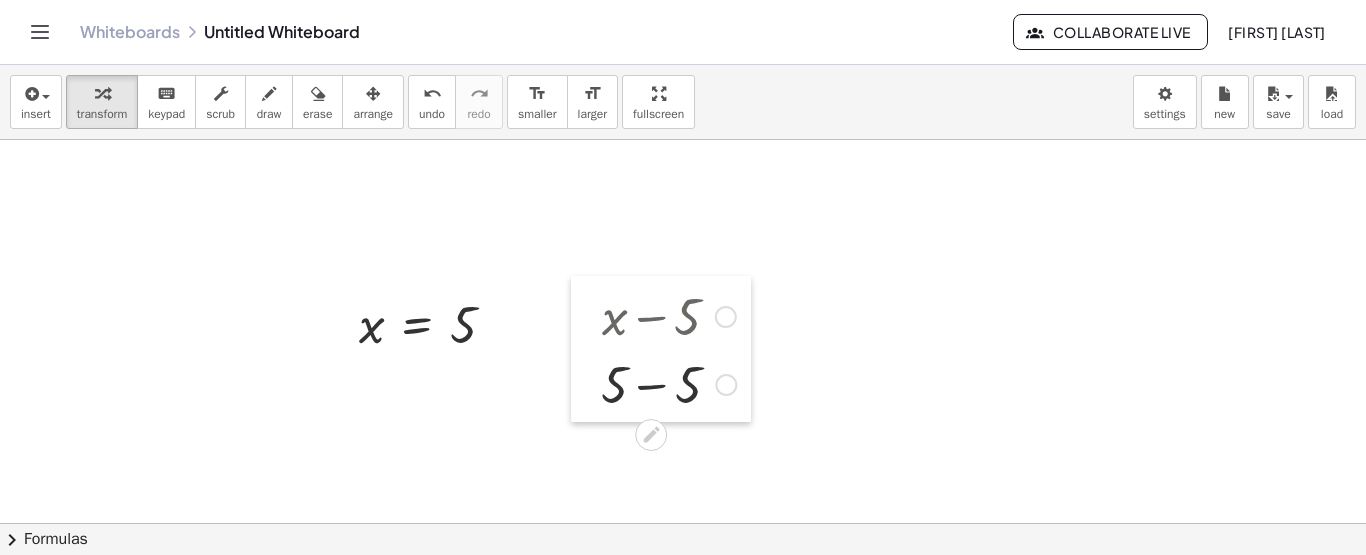 drag, startPoint x: 641, startPoint y: 410, endPoint x: 594, endPoint y: 389, distance: 51.47815 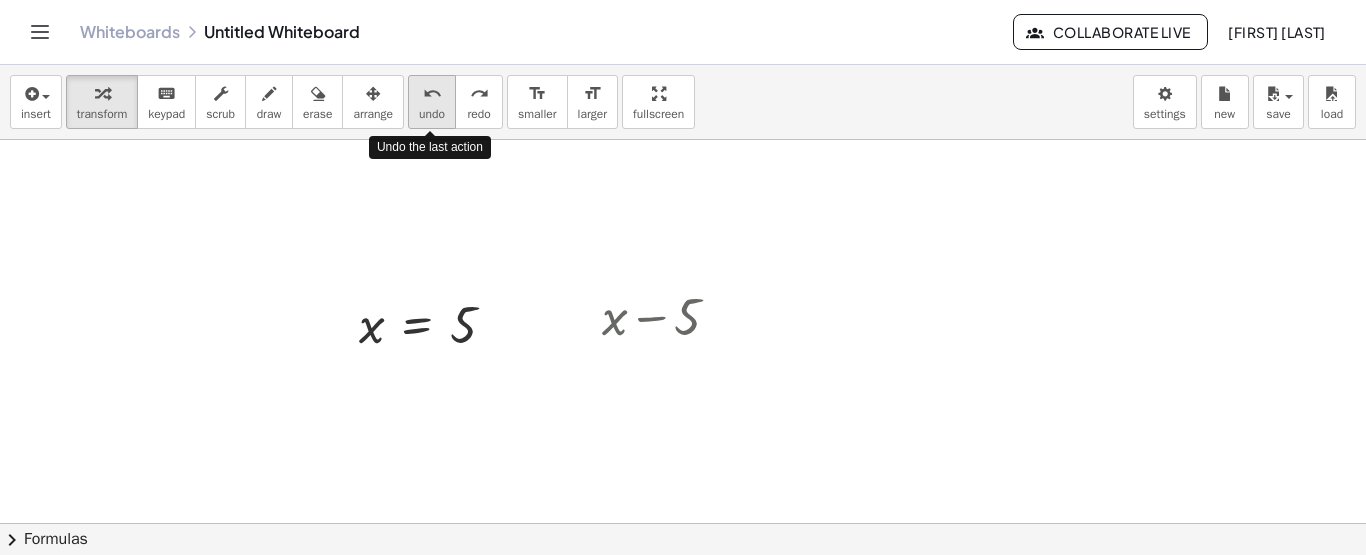 click on "undo" at bounding box center [432, 114] 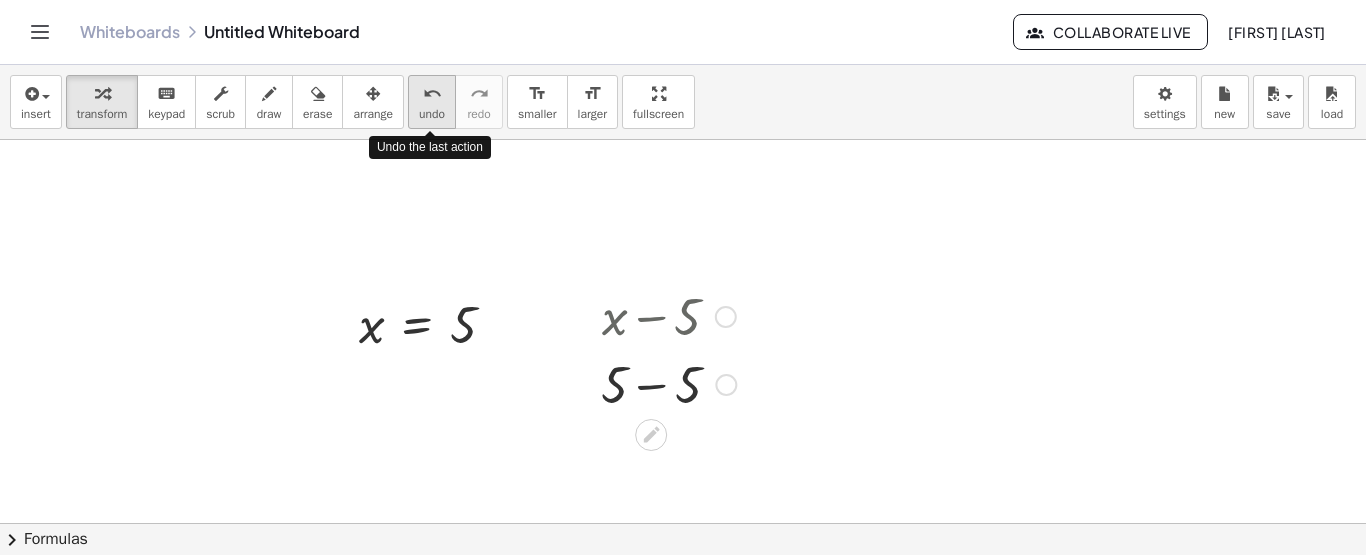 click on "undo" at bounding box center [432, 93] 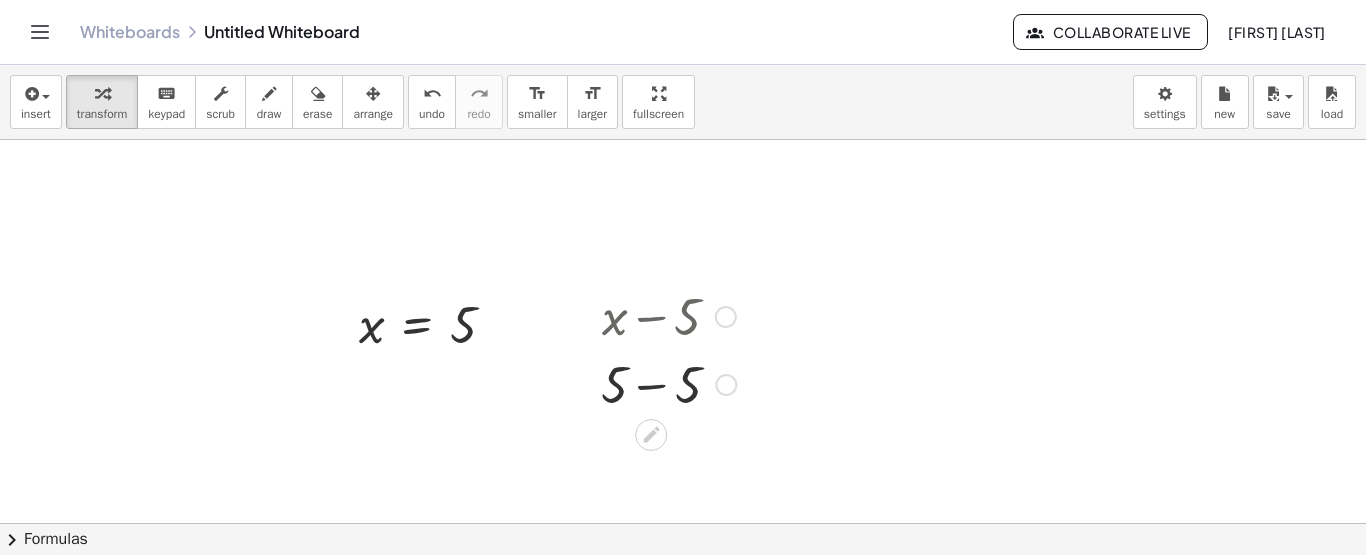 click at bounding box center (668, 383) 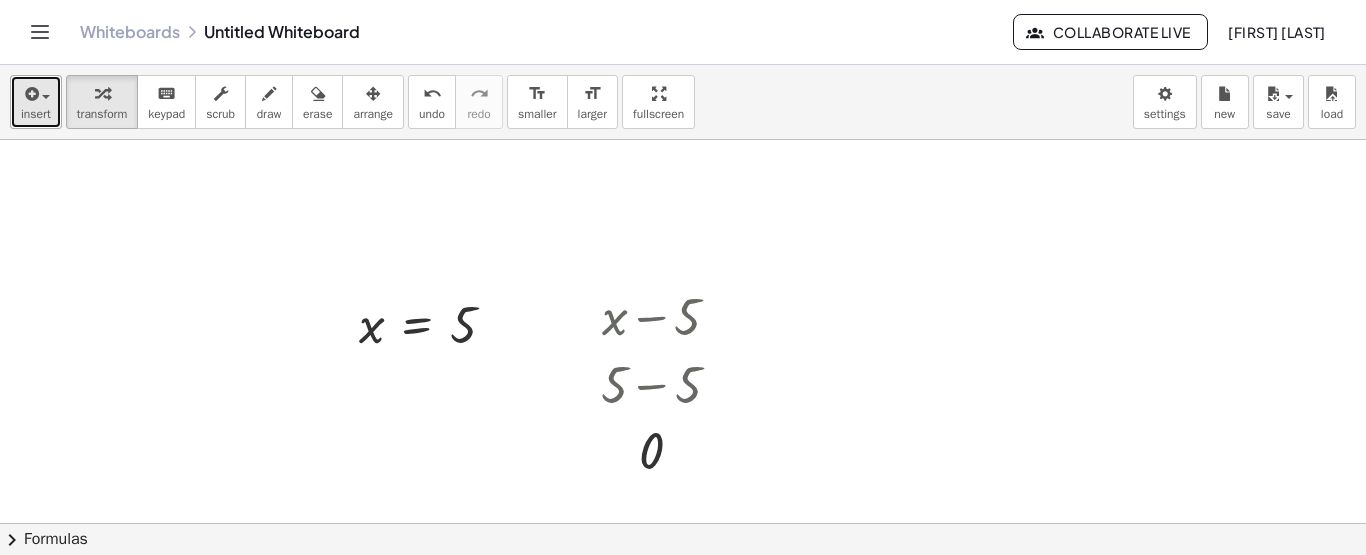 click on "insert" at bounding box center [36, 114] 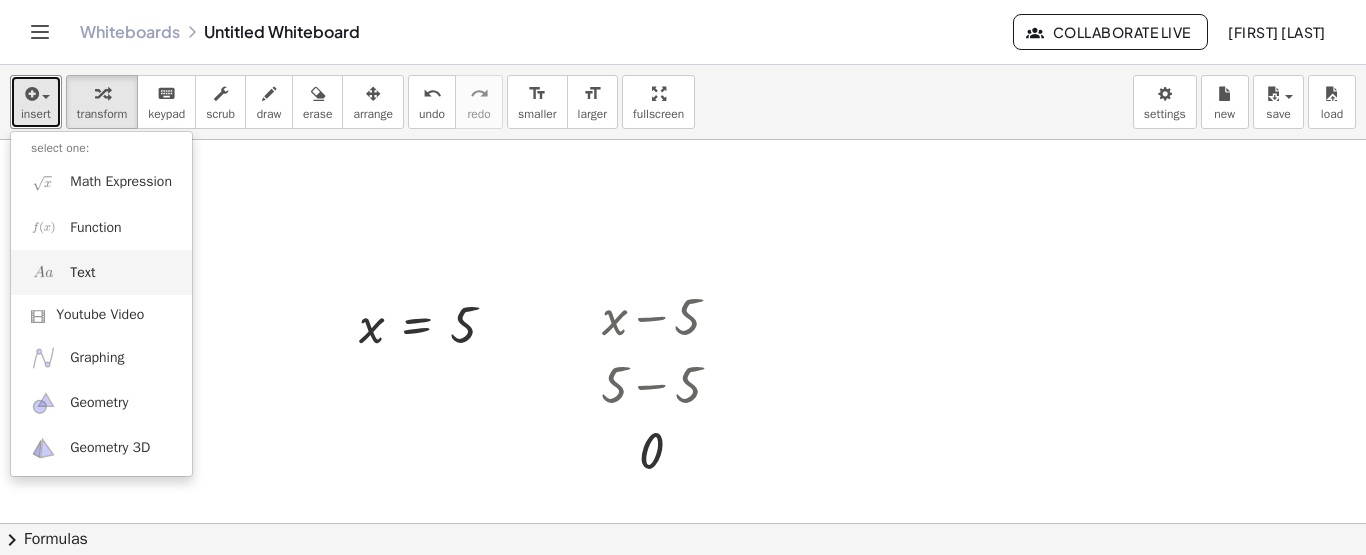 drag, startPoint x: 43, startPoint y: 120, endPoint x: 68, endPoint y: 282, distance: 163.91766 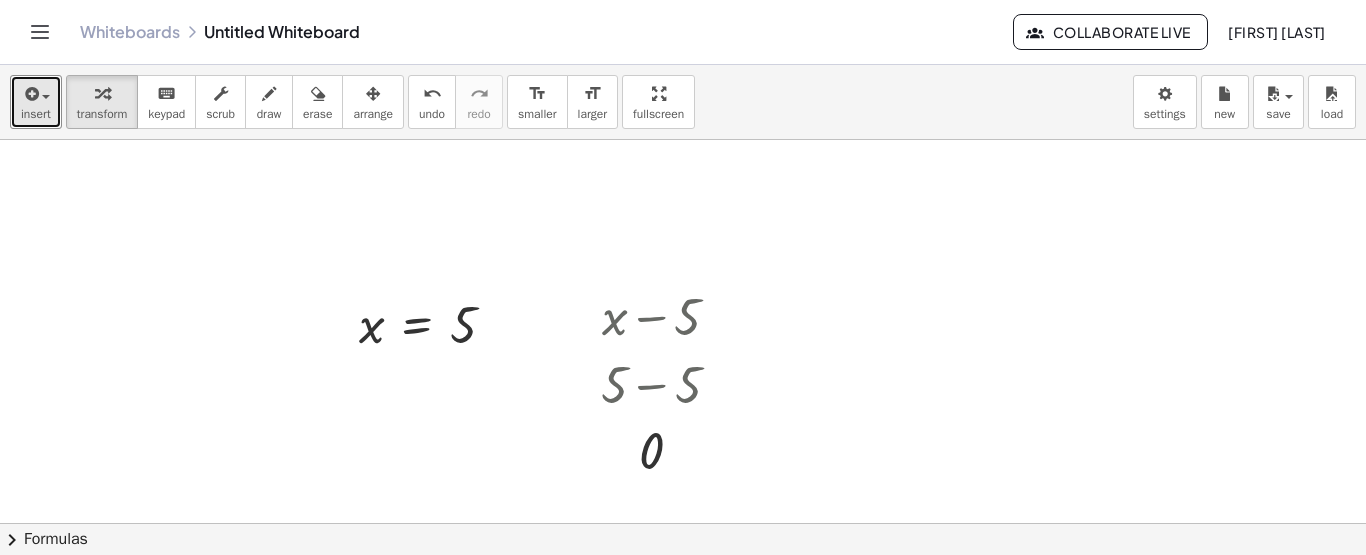 click at bounding box center (683, 640) 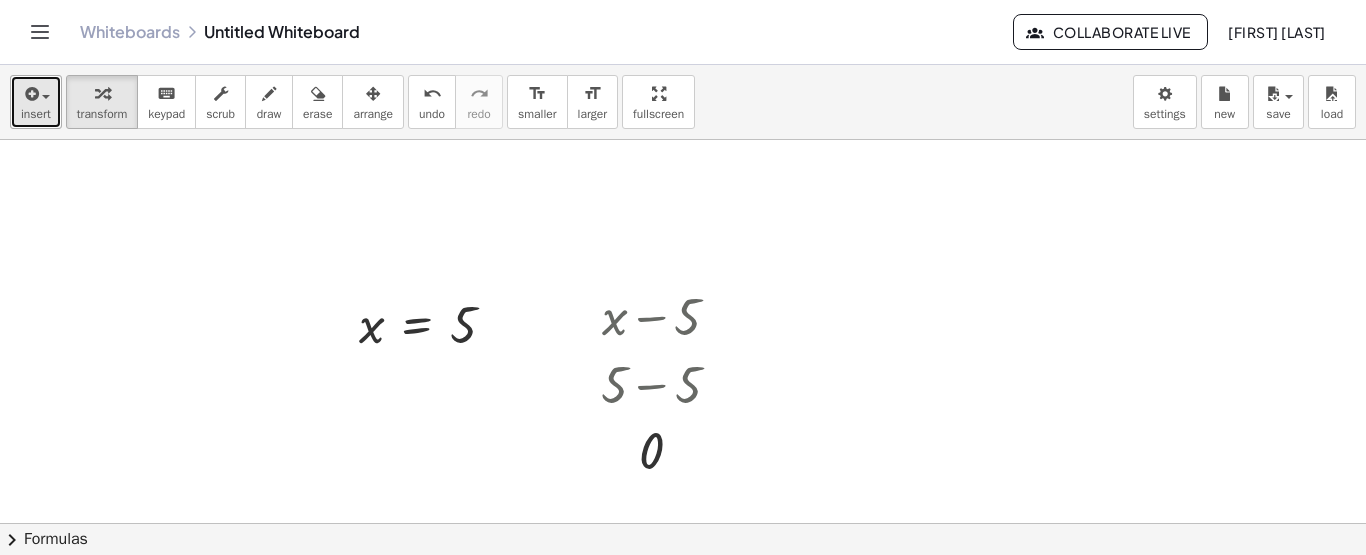 drag, startPoint x: 55, startPoint y: 121, endPoint x: 45, endPoint y: 107, distance: 17.20465 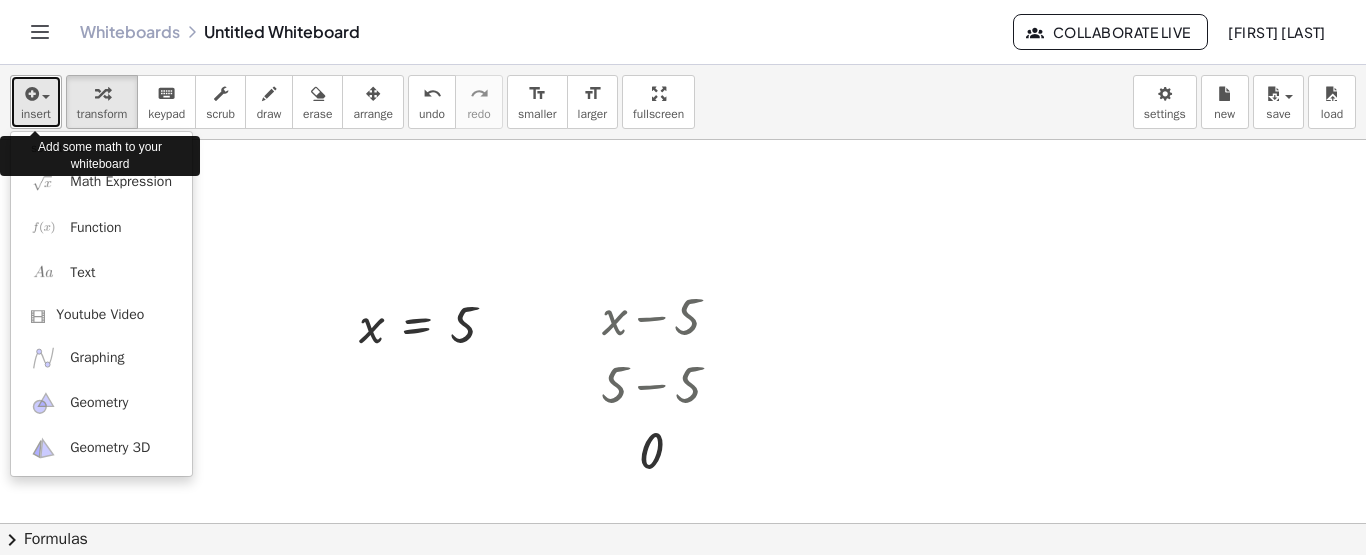 click on "insert" at bounding box center (36, 114) 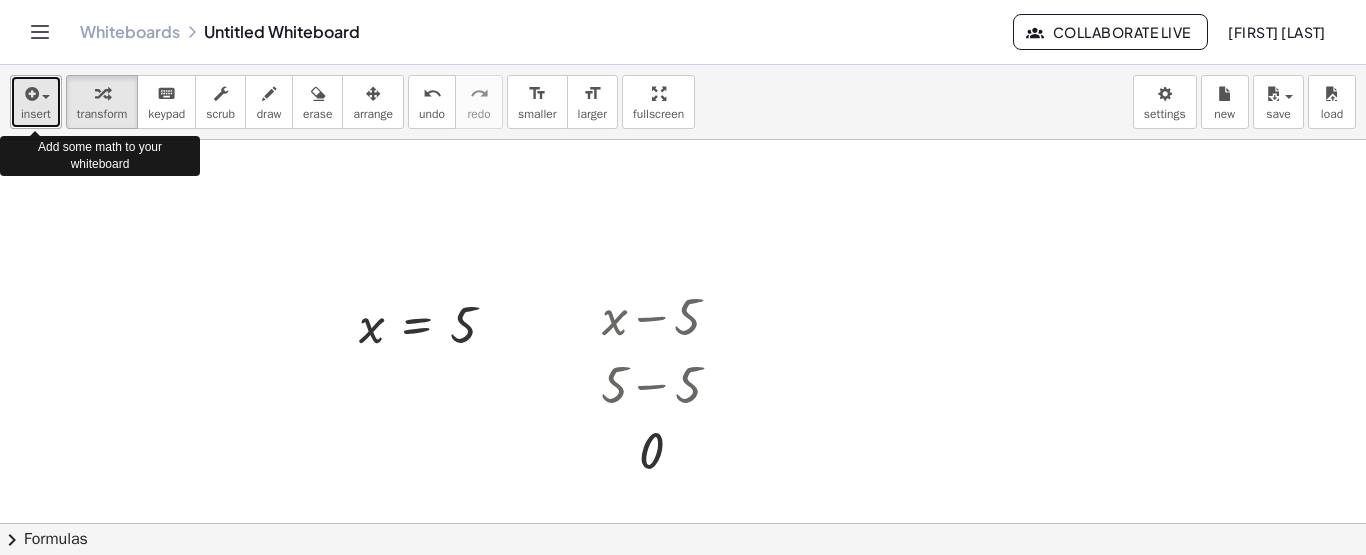 click on "insert" at bounding box center (36, 114) 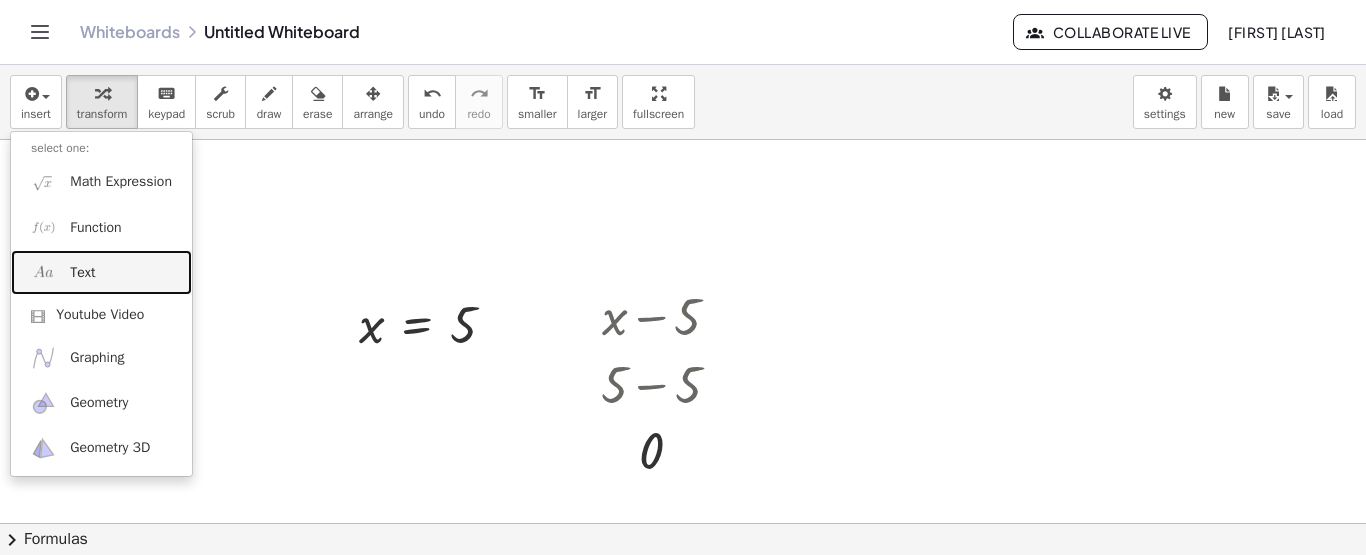 click on "Text" at bounding box center (101, 272) 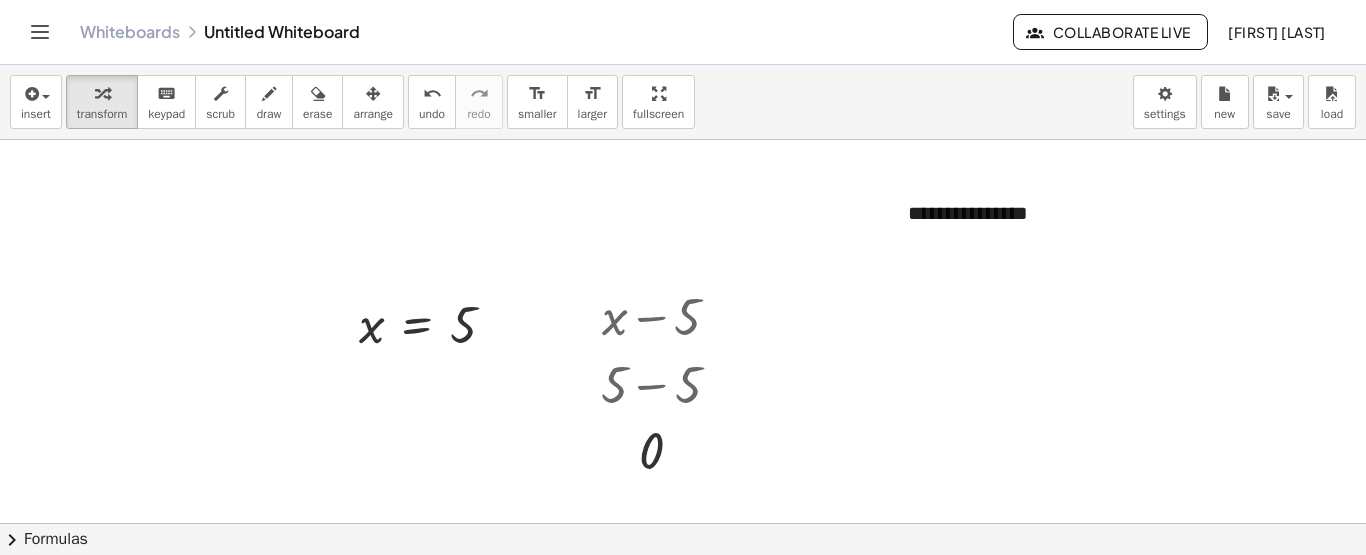 type 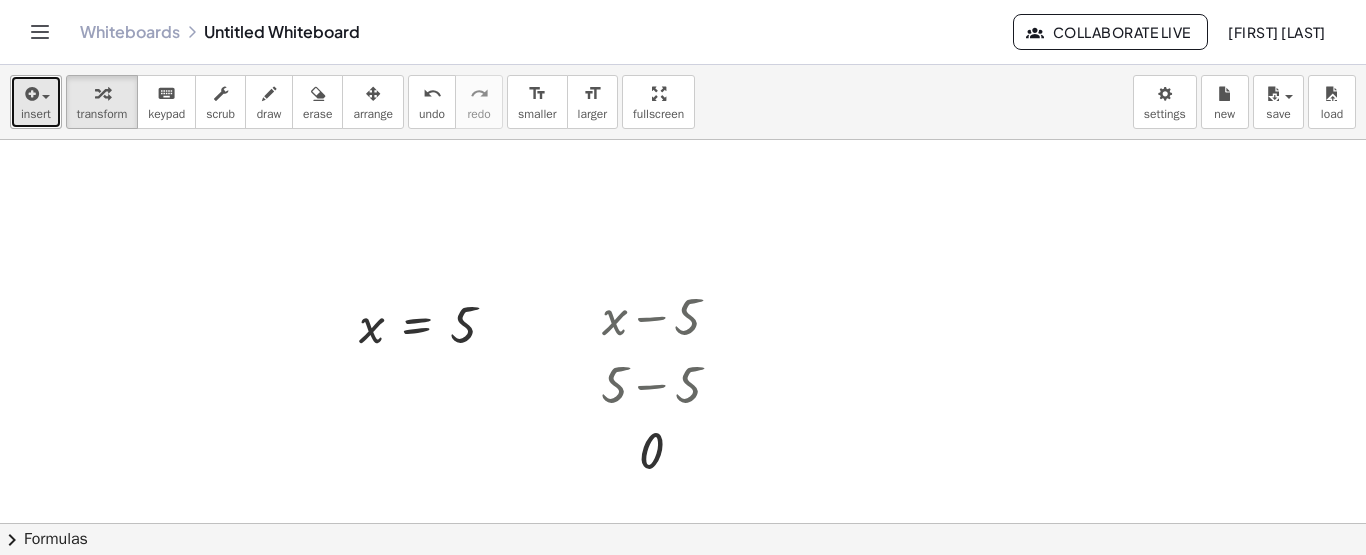 click on "insert" at bounding box center [36, 102] 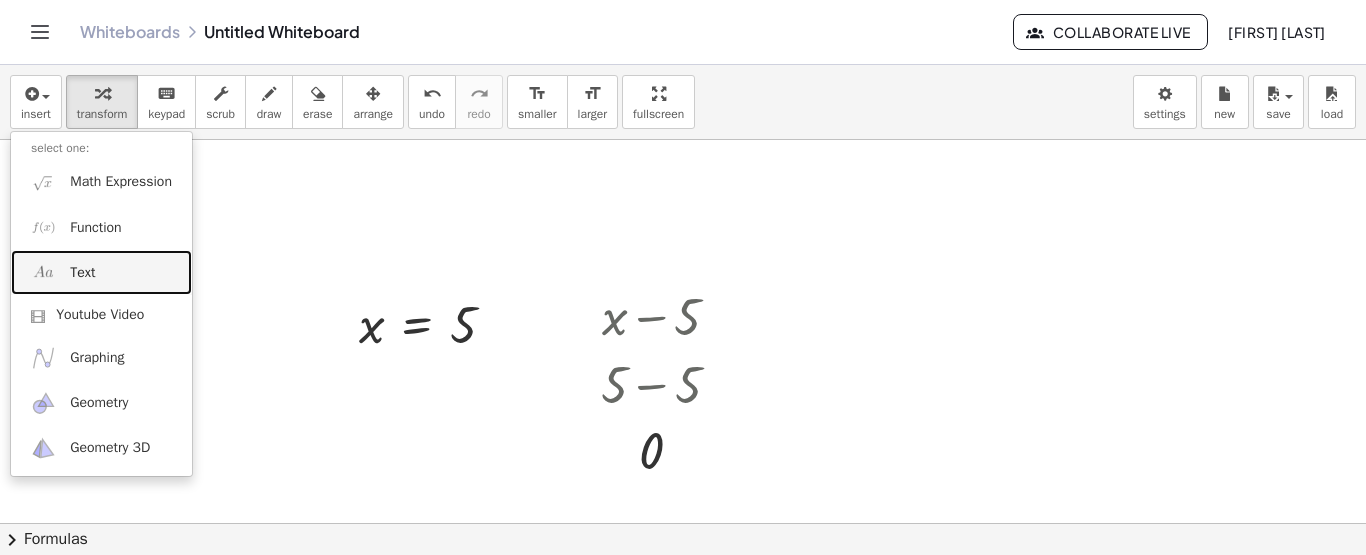 click on "Text" at bounding box center (101, 272) 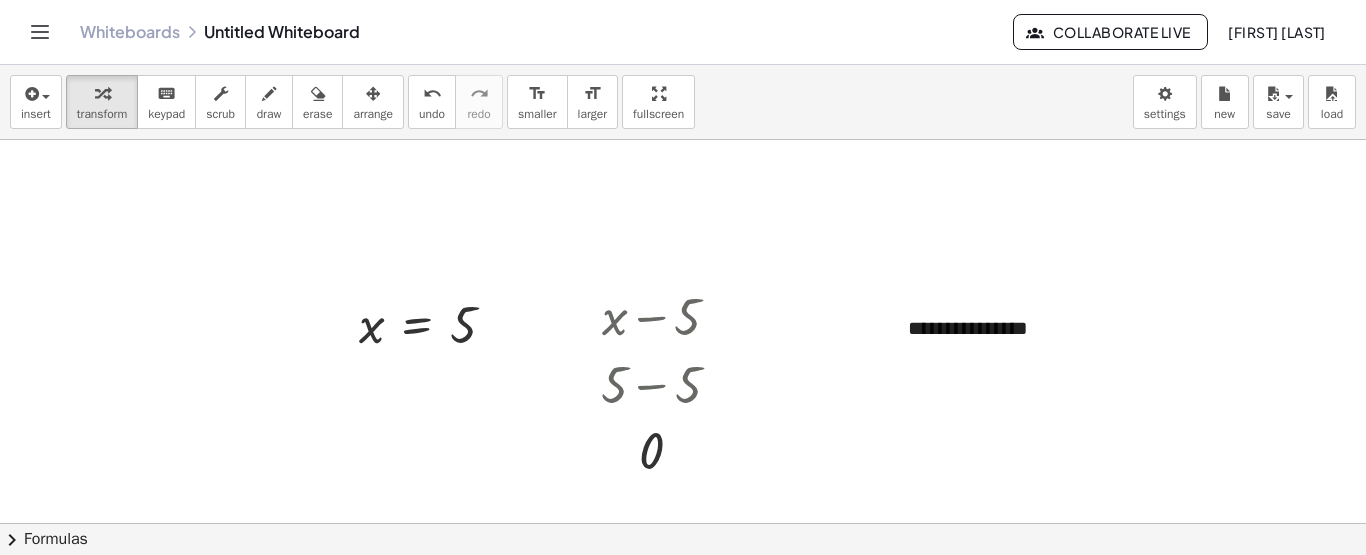 type 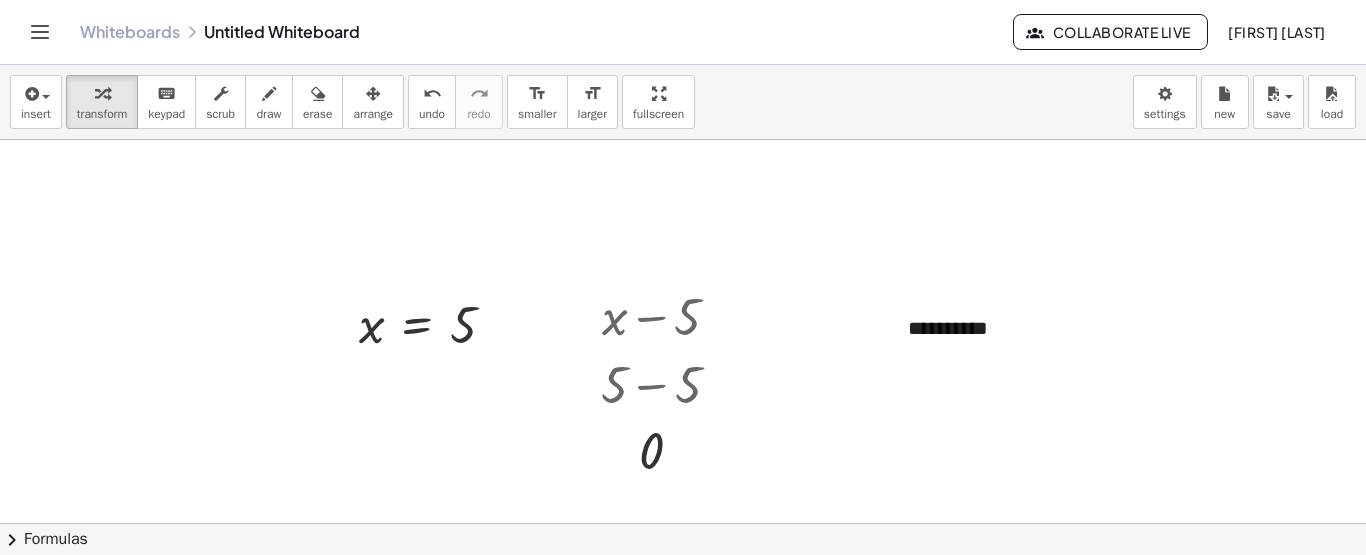 click at bounding box center [683, 640] 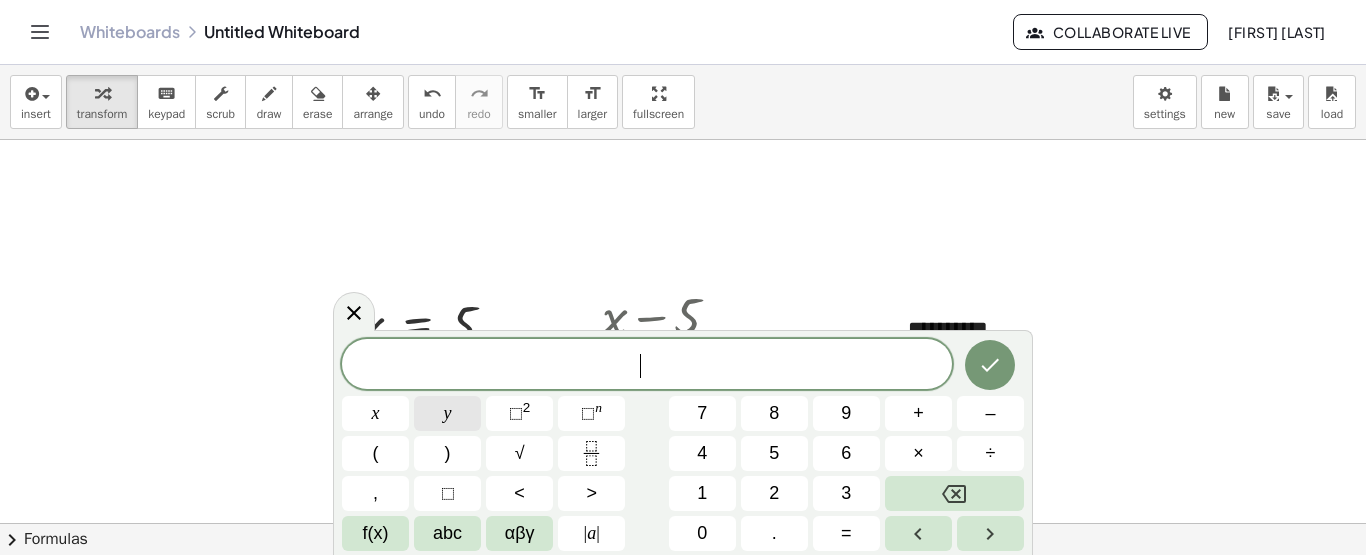 click on "y" at bounding box center [448, 413] 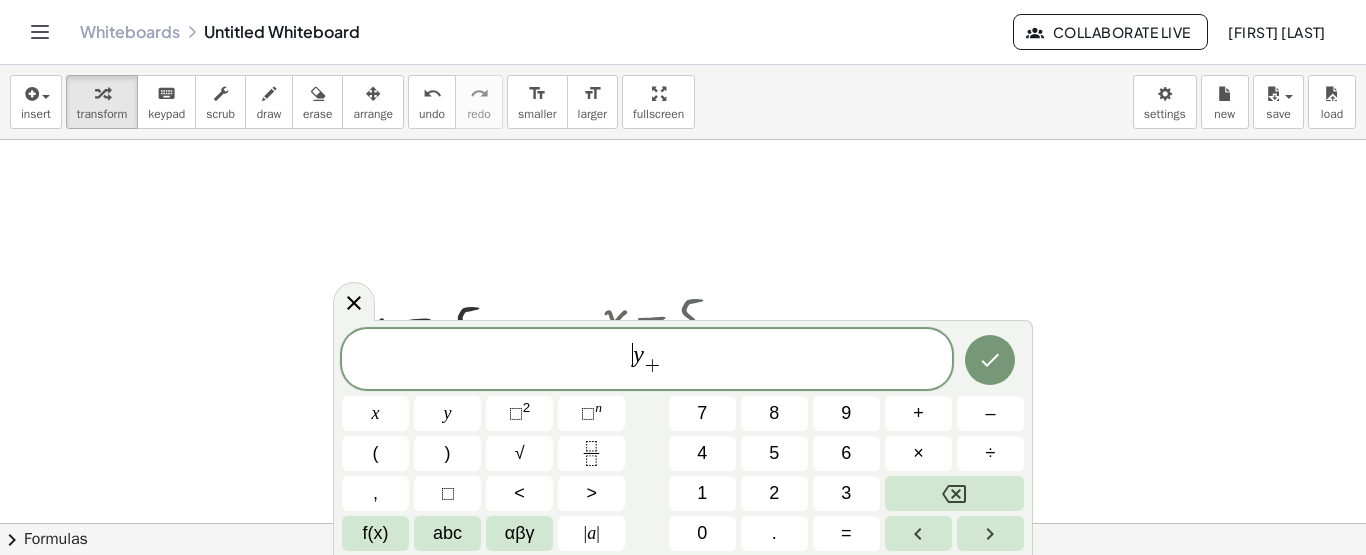 click on "​ y + ​" at bounding box center (647, 360) 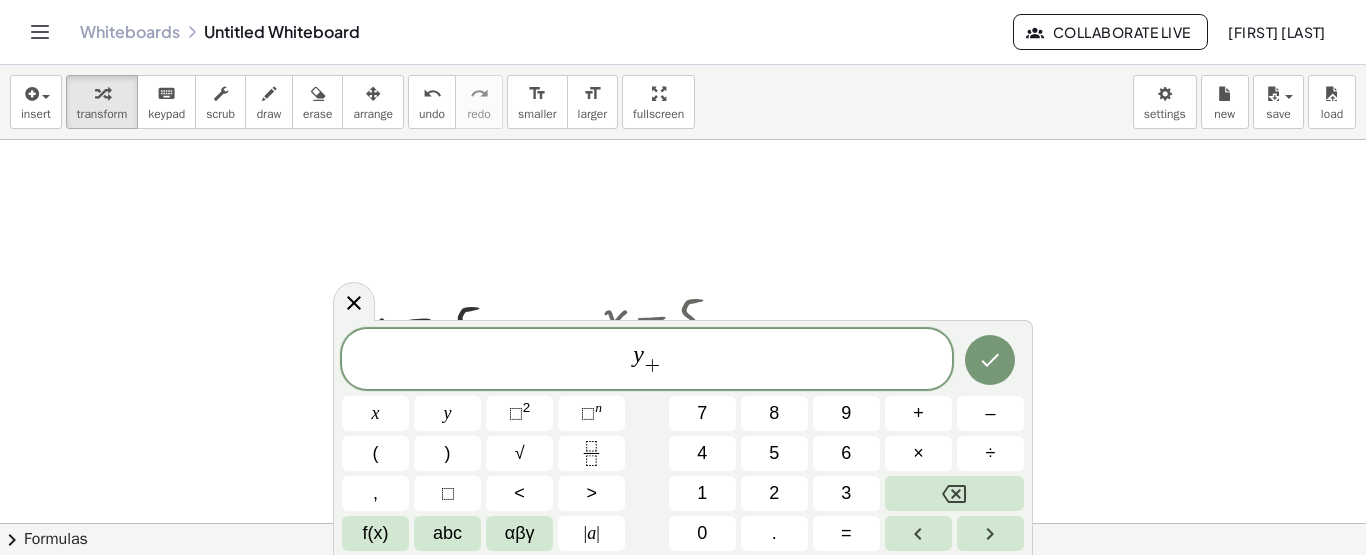 click on "+" at bounding box center [652, 366] 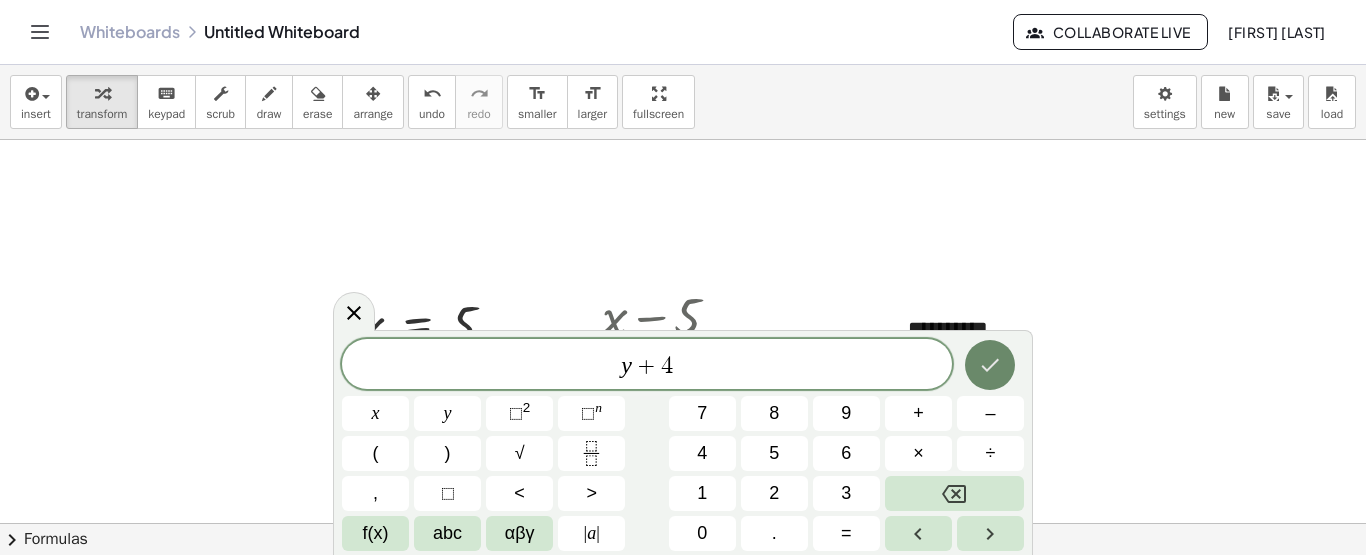 click at bounding box center (990, 365) 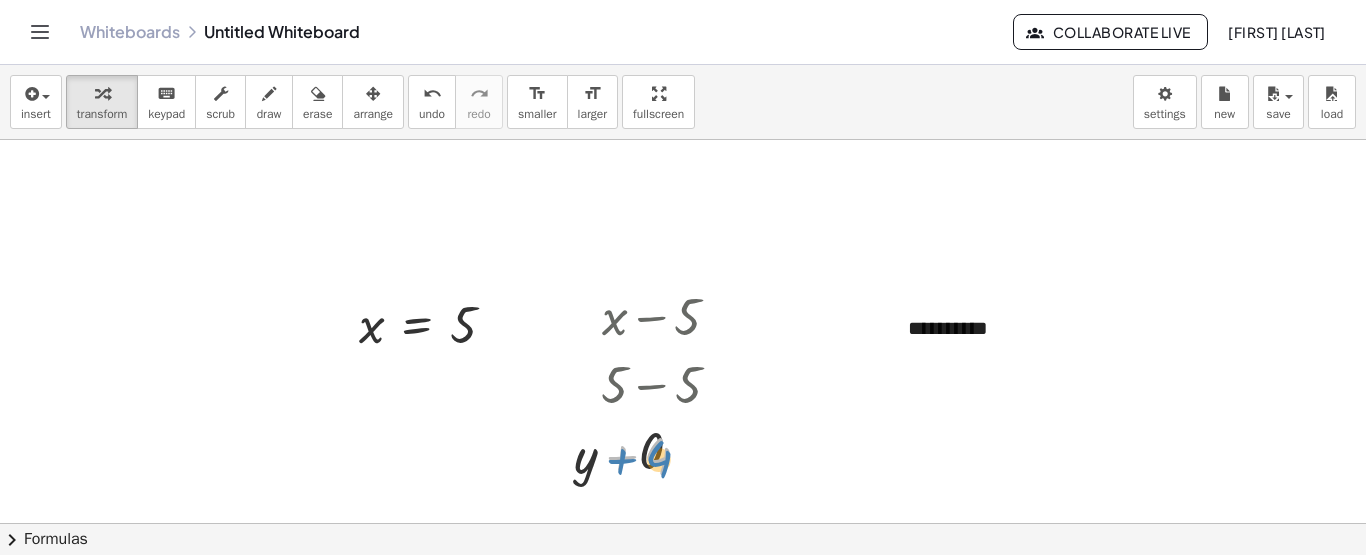 click at bounding box center (640, 454) 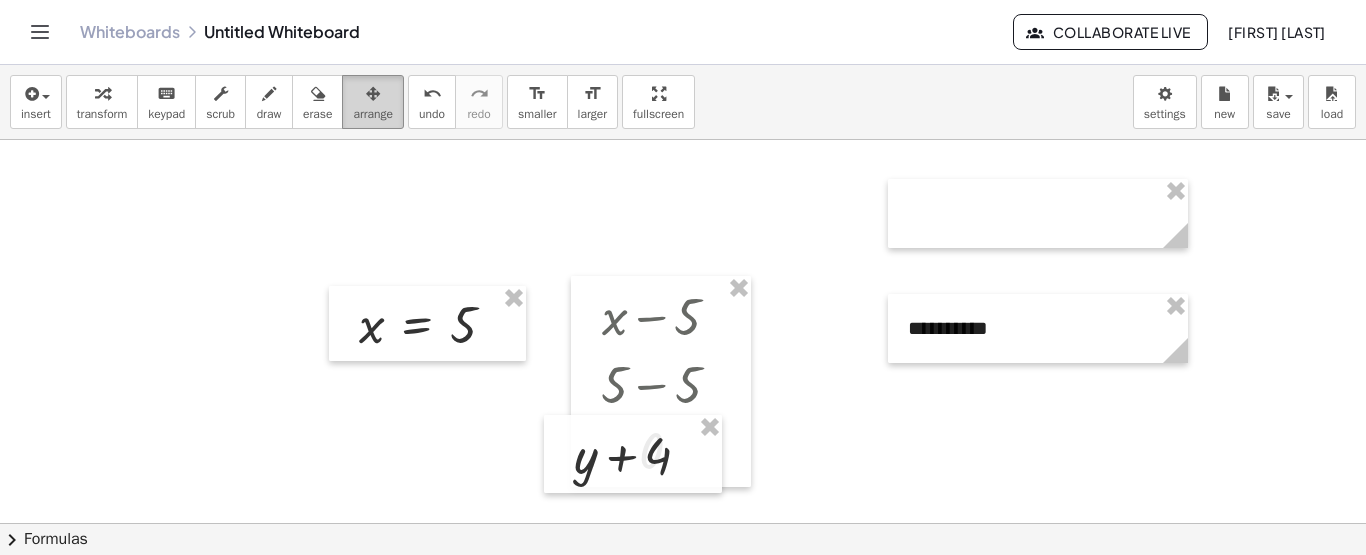click on "arrange" at bounding box center [373, 114] 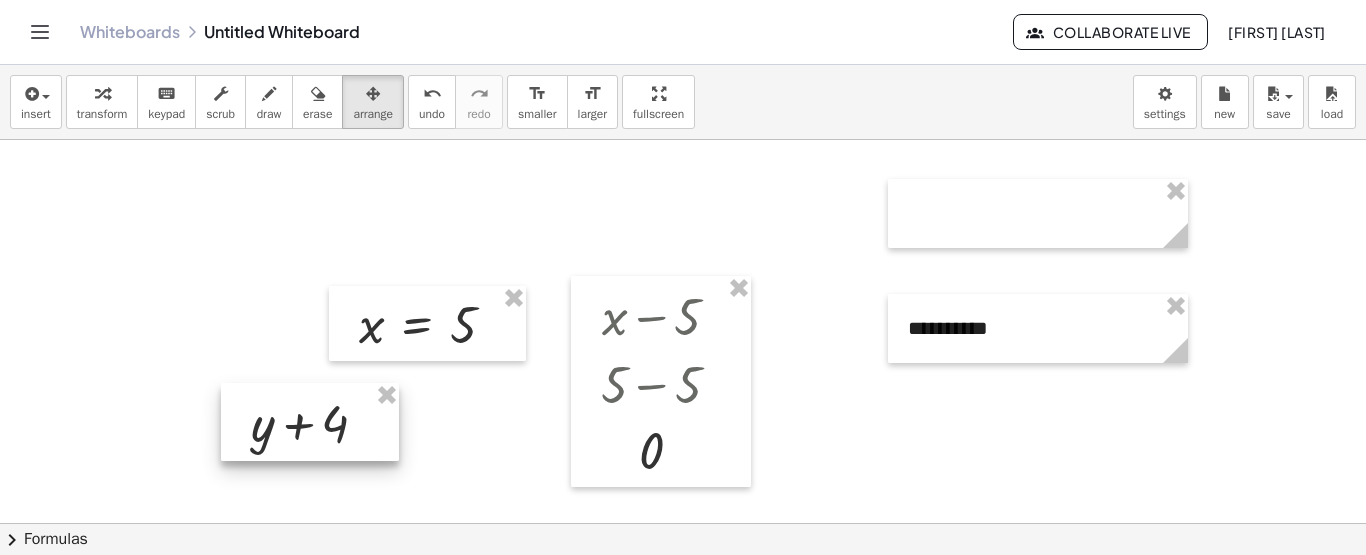 drag, startPoint x: 618, startPoint y: 477, endPoint x: 304, endPoint y: 447, distance: 315.42987 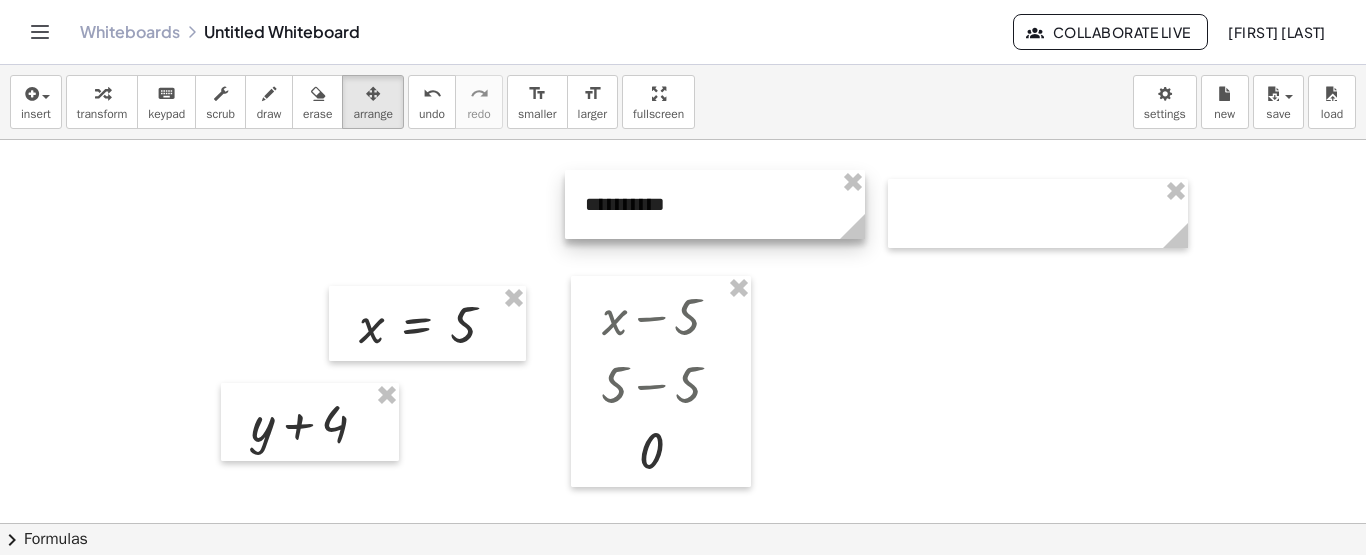 drag, startPoint x: 980, startPoint y: 336, endPoint x: 641, endPoint y: 217, distance: 359.27985 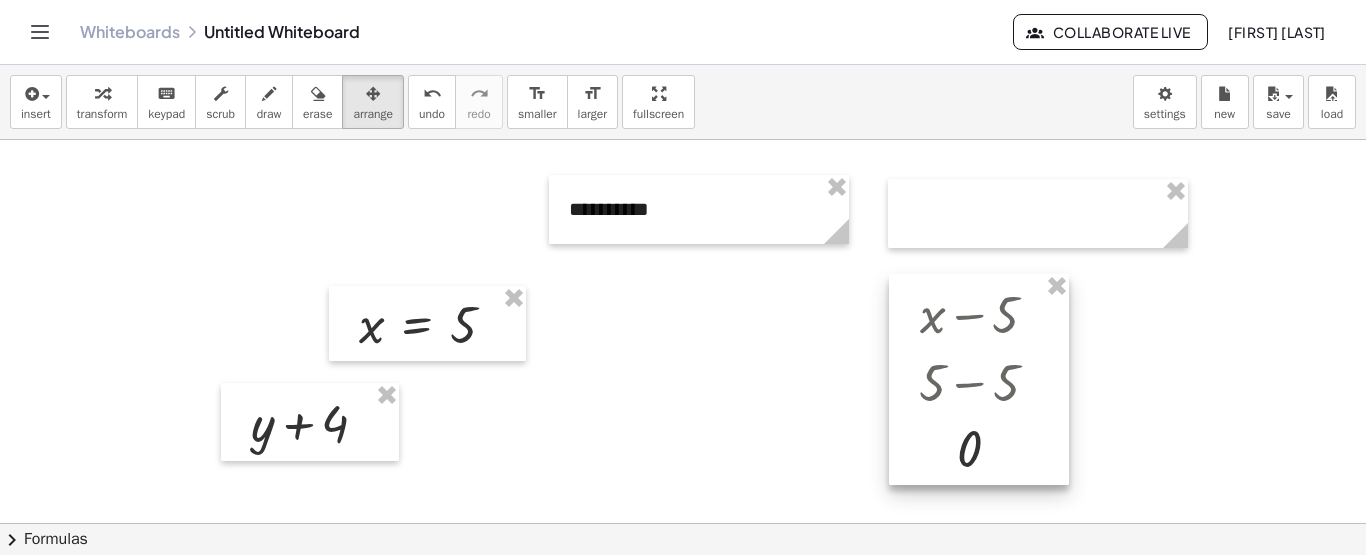 drag, startPoint x: 679, startPoint y: 297, endPoint x: 997, endPoint y: 295, distance: 318.0063 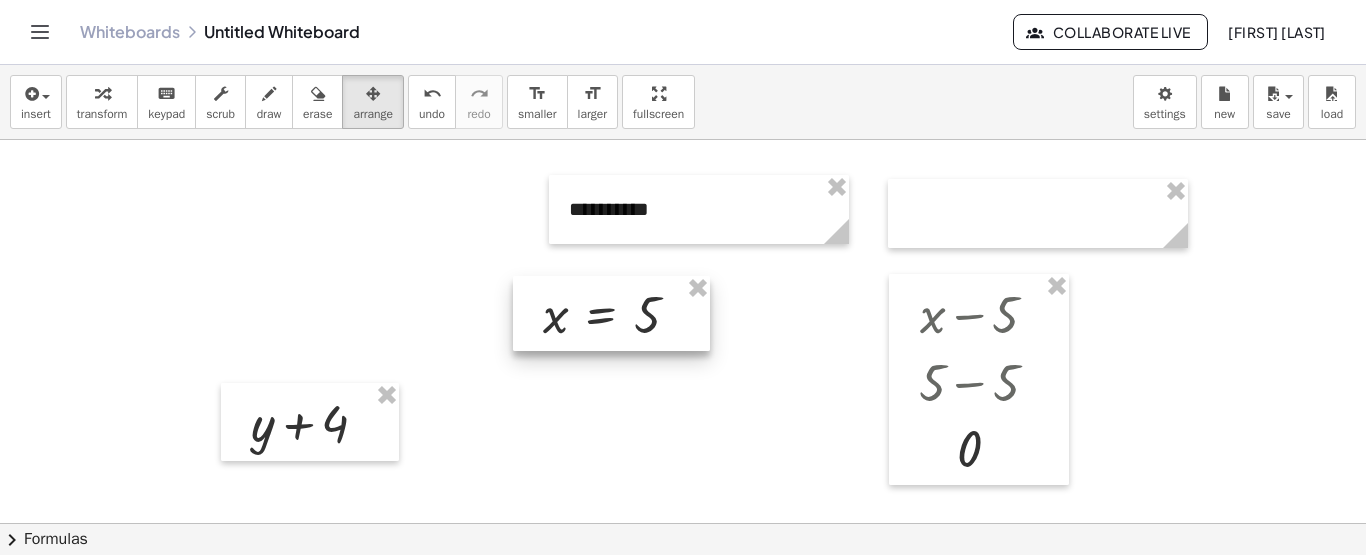 drag, startPoint x: 460, startPoint y: 316, endPoint x: 720, endPoint y: 336, distance: 260.7681 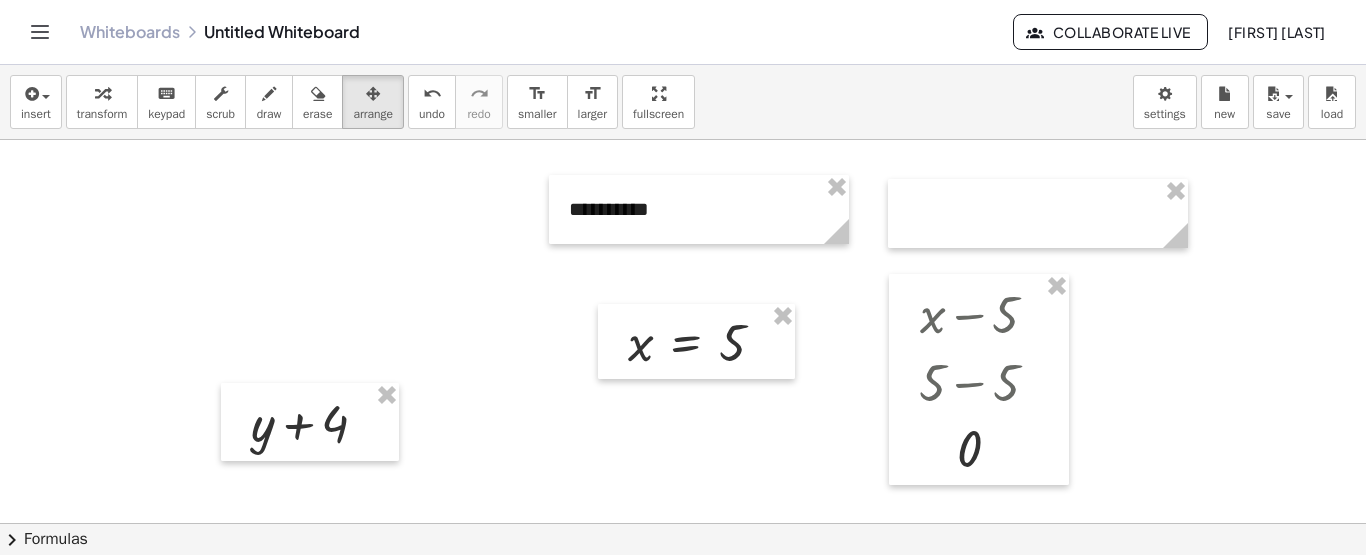 drag, startPoint x: 720, startPoint y: 336, endPoint x: 711, endPoint y: 439, distance: 103.392456 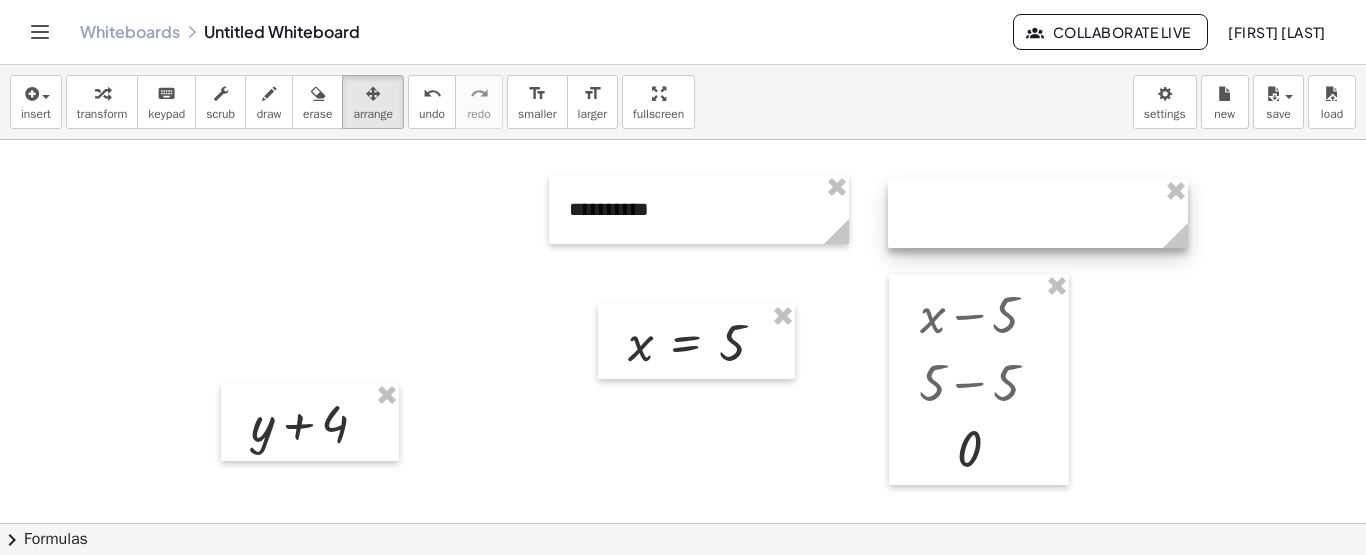 click at bounding box center (1038, 213) 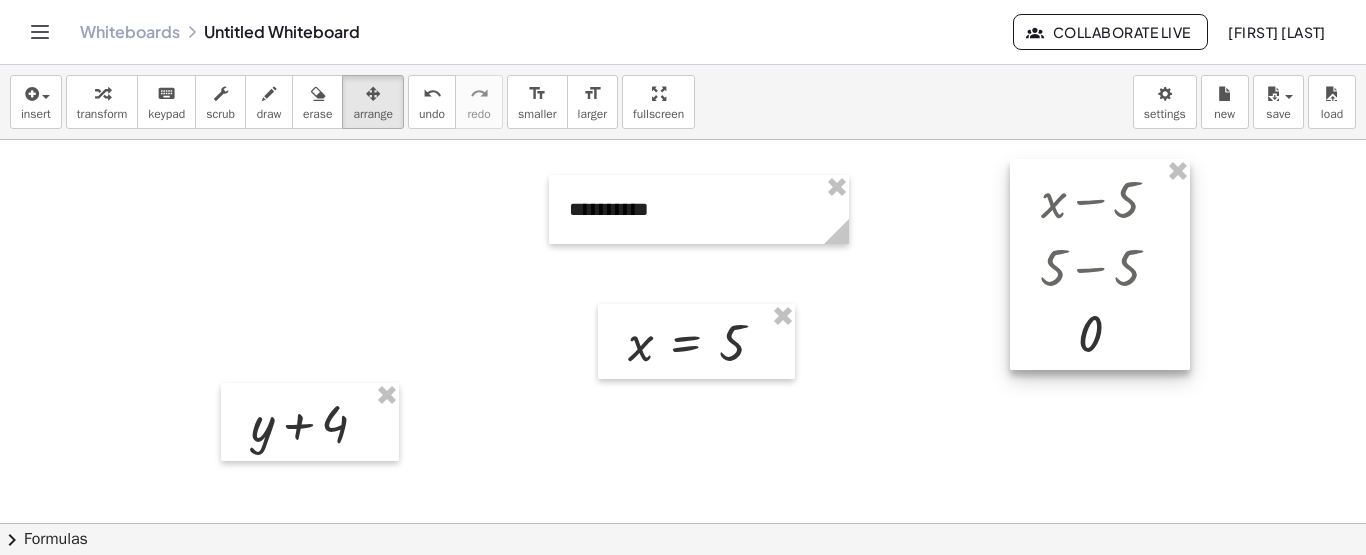 drag, startPoint x: 995, startPoint y: 283, endPoint x: 1122, endPoint y: 167, distance: 172.00291 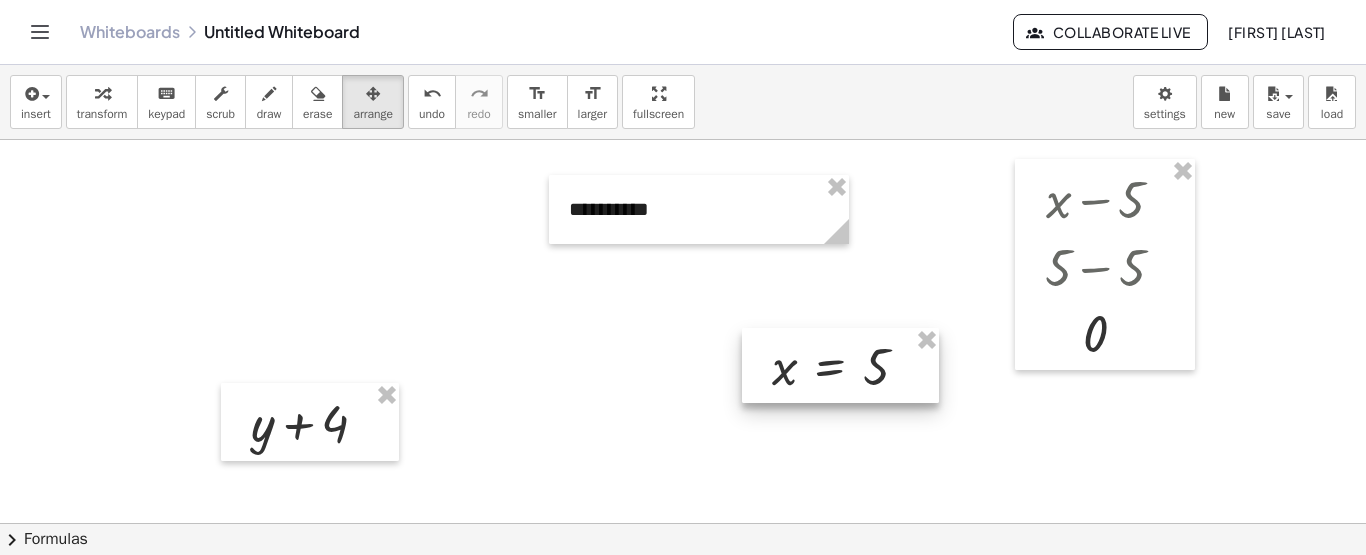 drag, startPoint x: 738, startPoint y: 350, endPoint x: 904, endPoint y: 396, distance: 172.25563 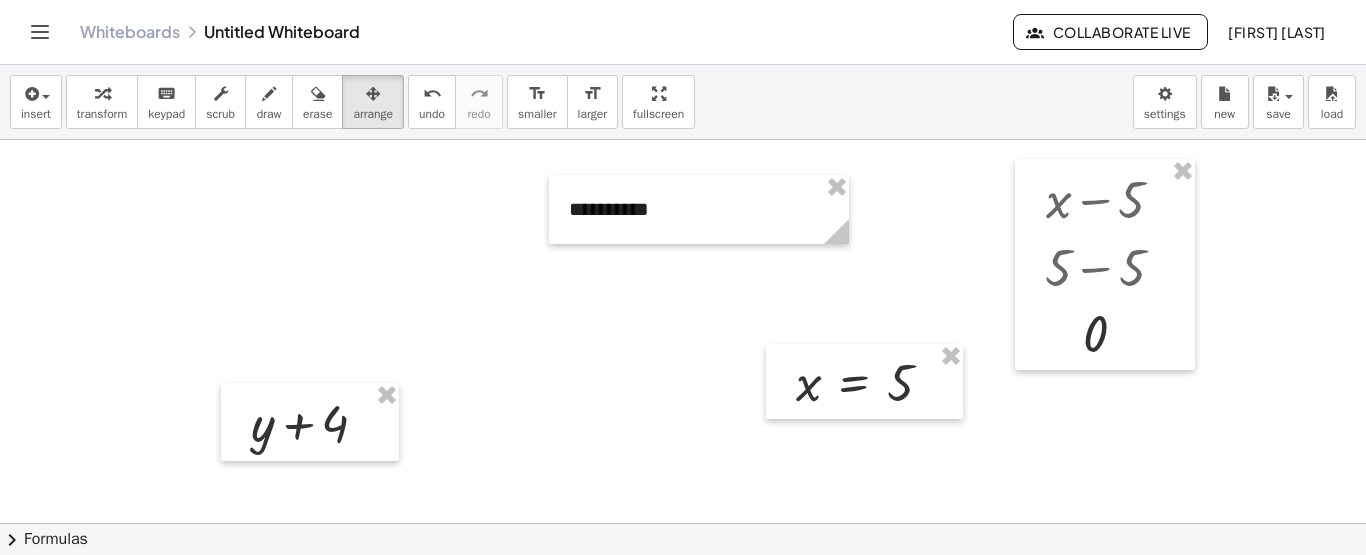 click at bounding box center (683, 640) 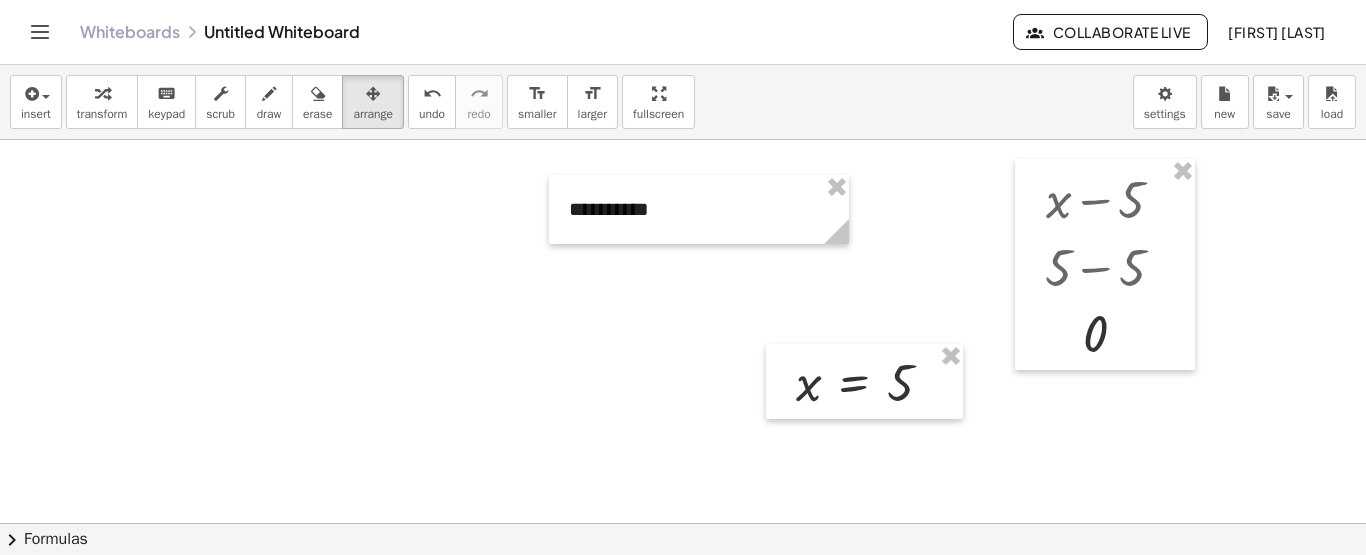 drag, startPoint x: 514, startPoint y: 432, endPoint x: 497, endPoint y: 421, distance: 20.248457 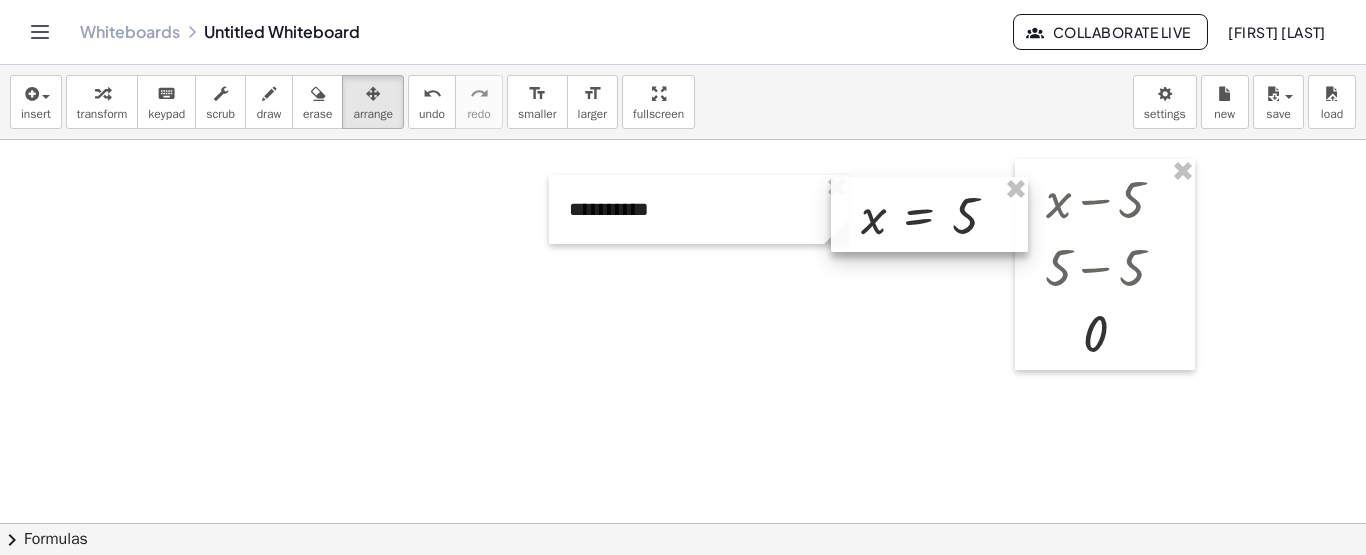 drag, startPoint x: 821, startPoint y: 400, endPoint x: 886, endPoint y: 235, distance: 177.34148 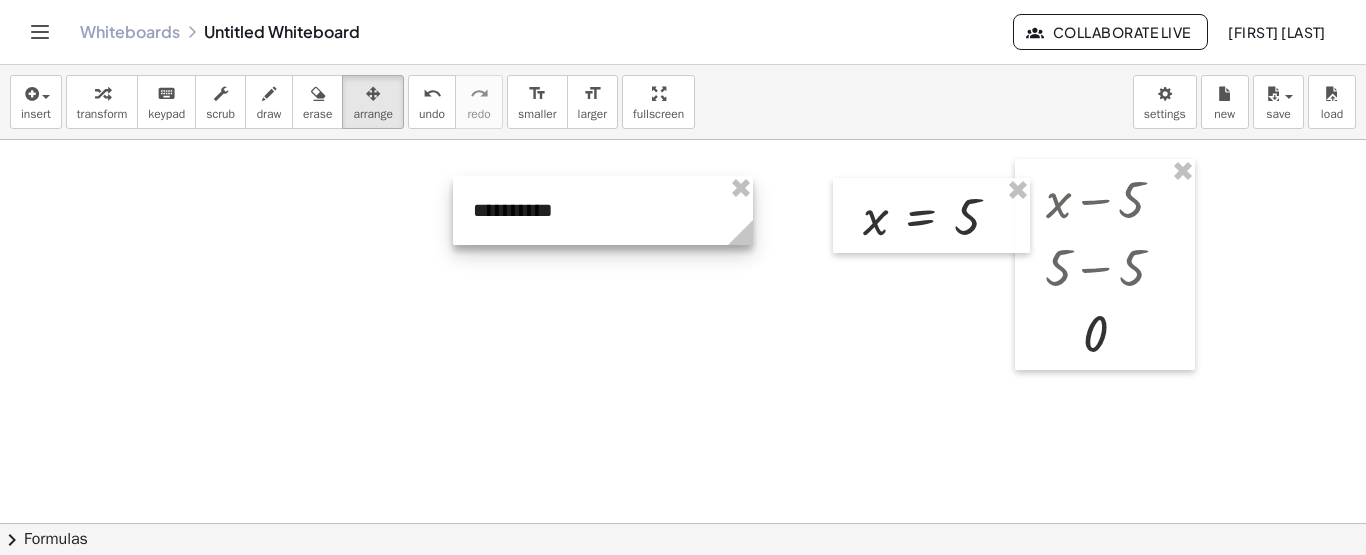 drag, startPoint x: 795, startPoint y: 216, endPoint x: 699, endPoint y: 217, distance: 96.00521 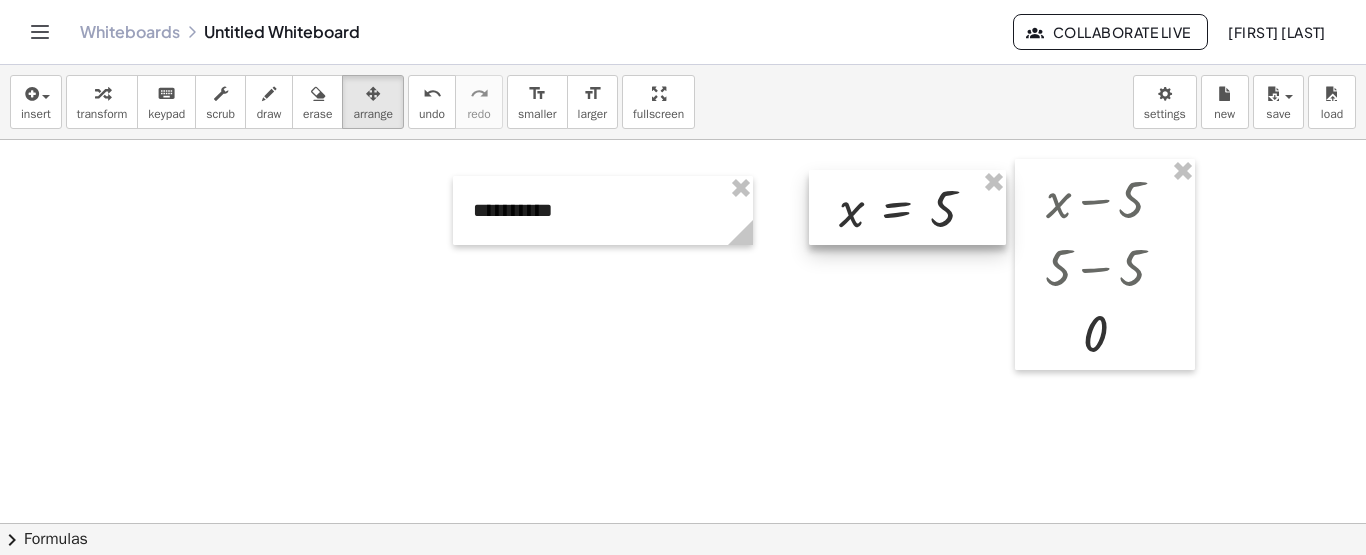 drag, startPoint x: 870, startPoint y: 205, endPoint x: 844, endPoint y: 196, distance: 27.513634 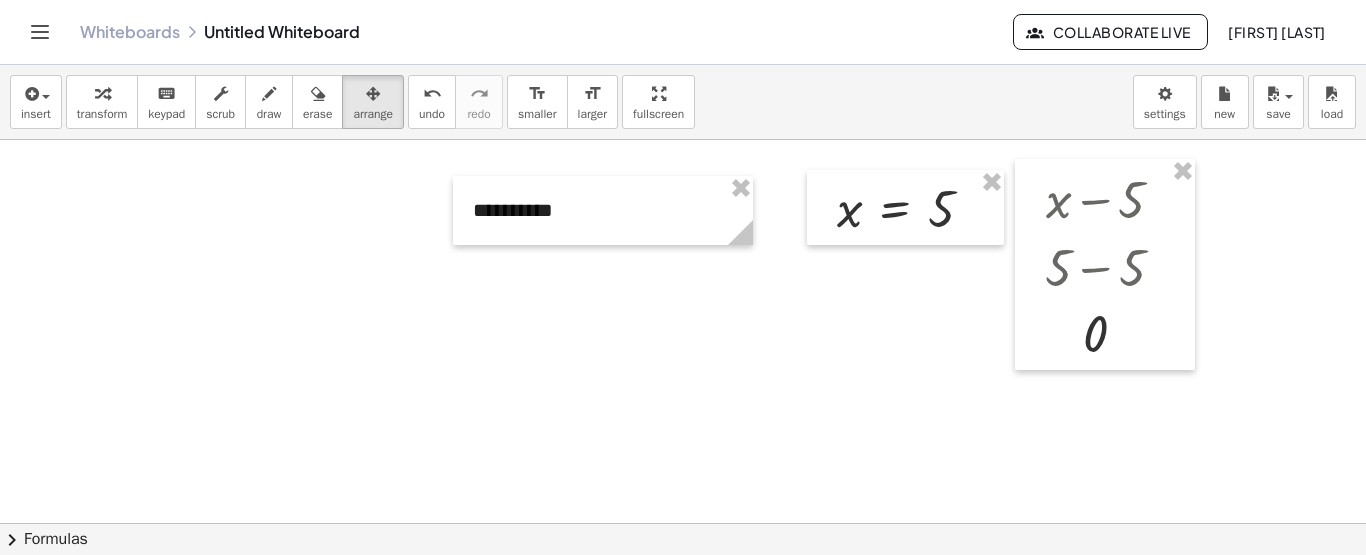 click at bounding box center (683, 640) 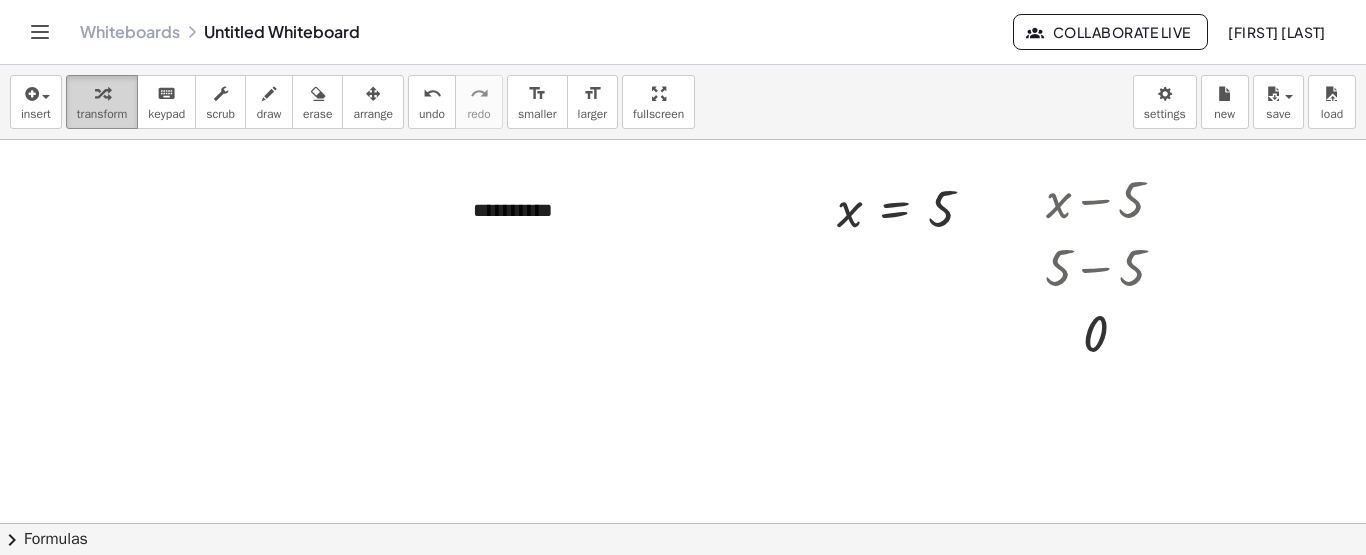 click at bounding box center [102, 94] 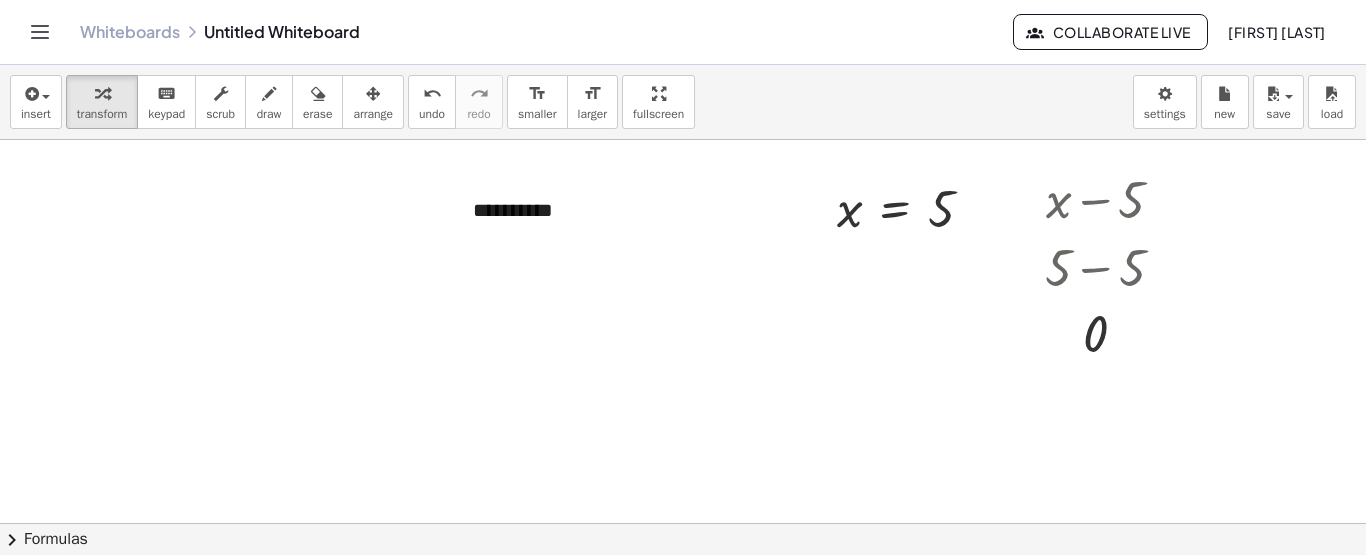 drag, startPoint x: 620, startPoint y: 405, endPoint x: 634, endPoint y: 413, distance: 16.124516 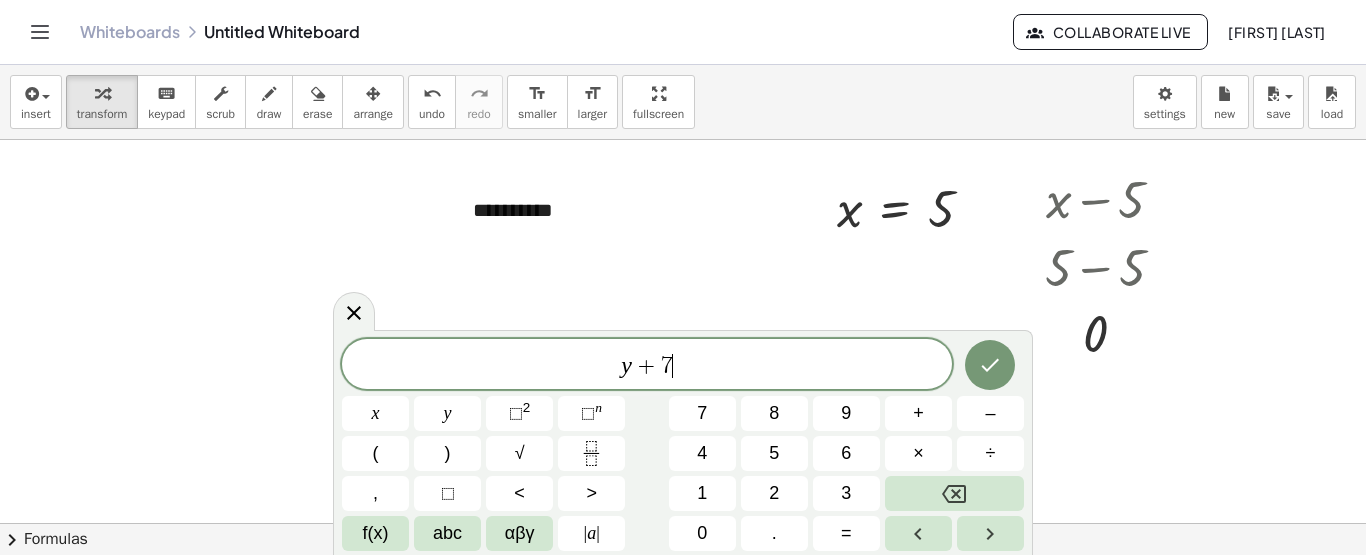 click 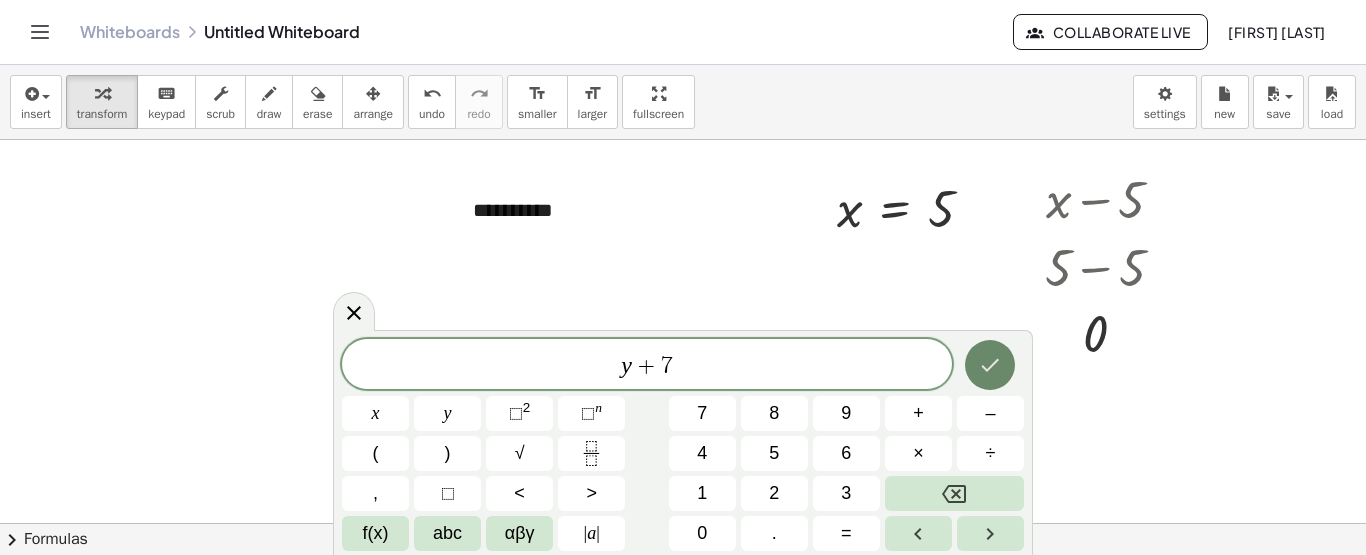 click 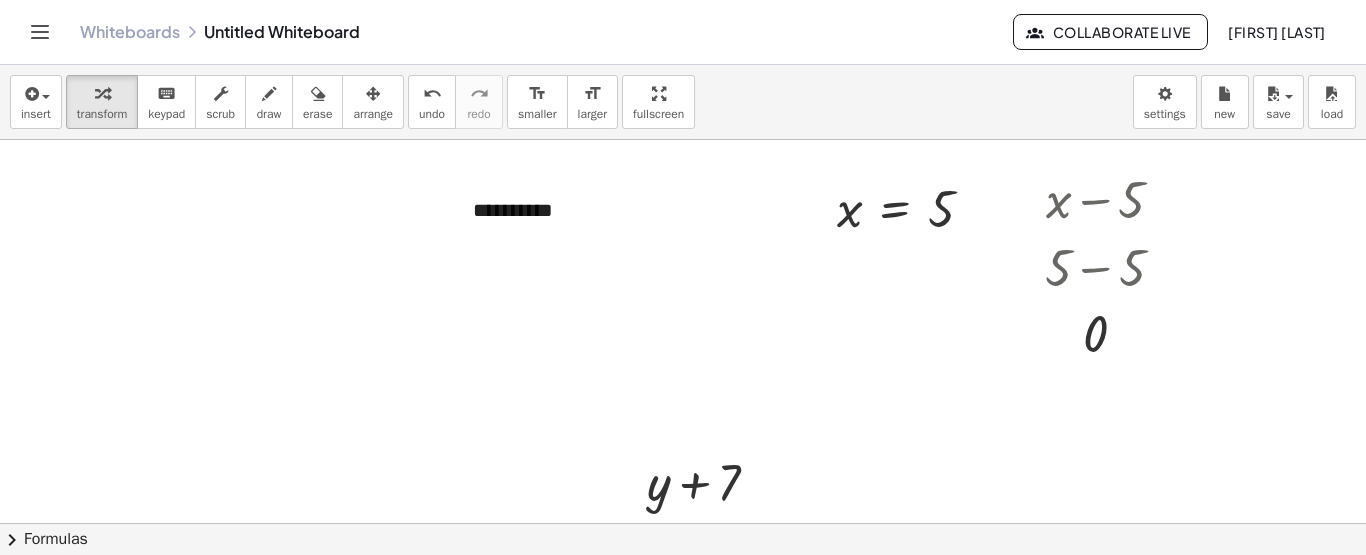 drag, startPoint x: 557, startPoint y: 402, endPoint x: 465, endPoint y: 403, distance: 92.00543 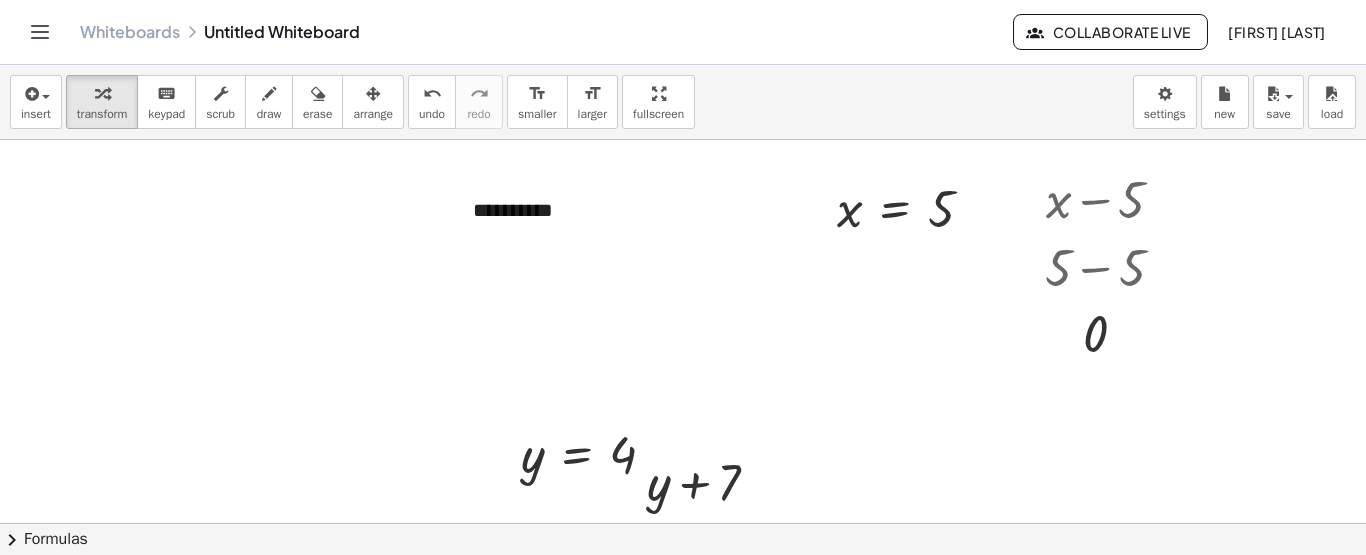 click on "insert select one: Math Expression Function Text Youtube Video Graphing Geometry Geometry 3D transform keyboard keypad scrub draw erase arrange undo undo redo redo format_size smaller format_size larger fullscreen load   save new settings" at bounding box center (683, 102) 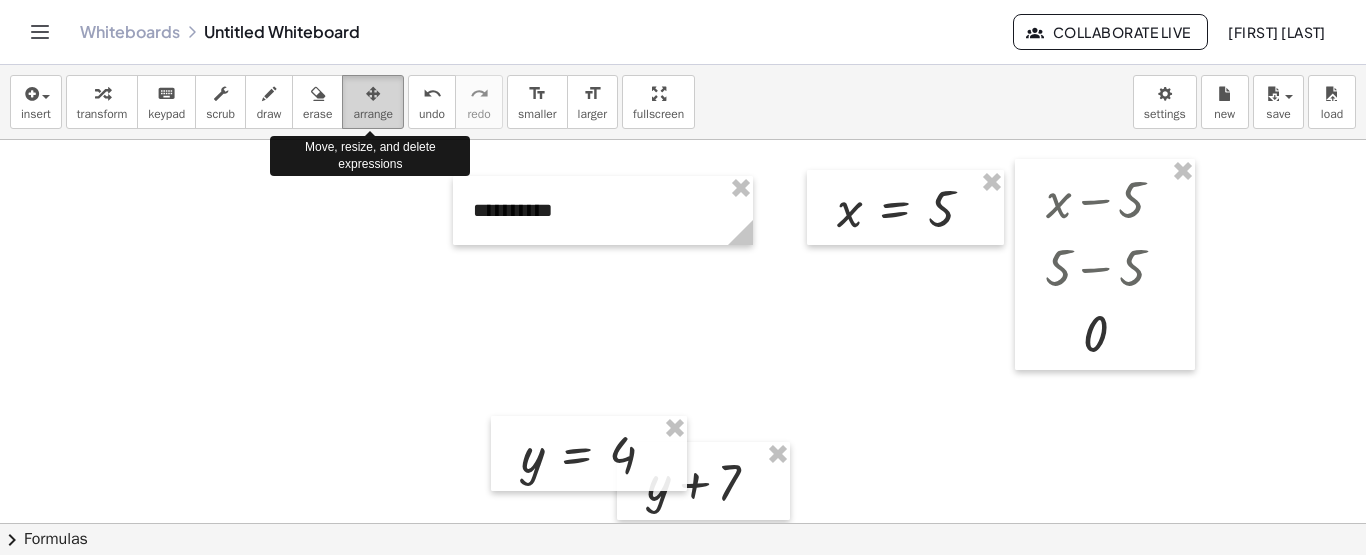 click on "arrange" at bounding box center (373, 114) 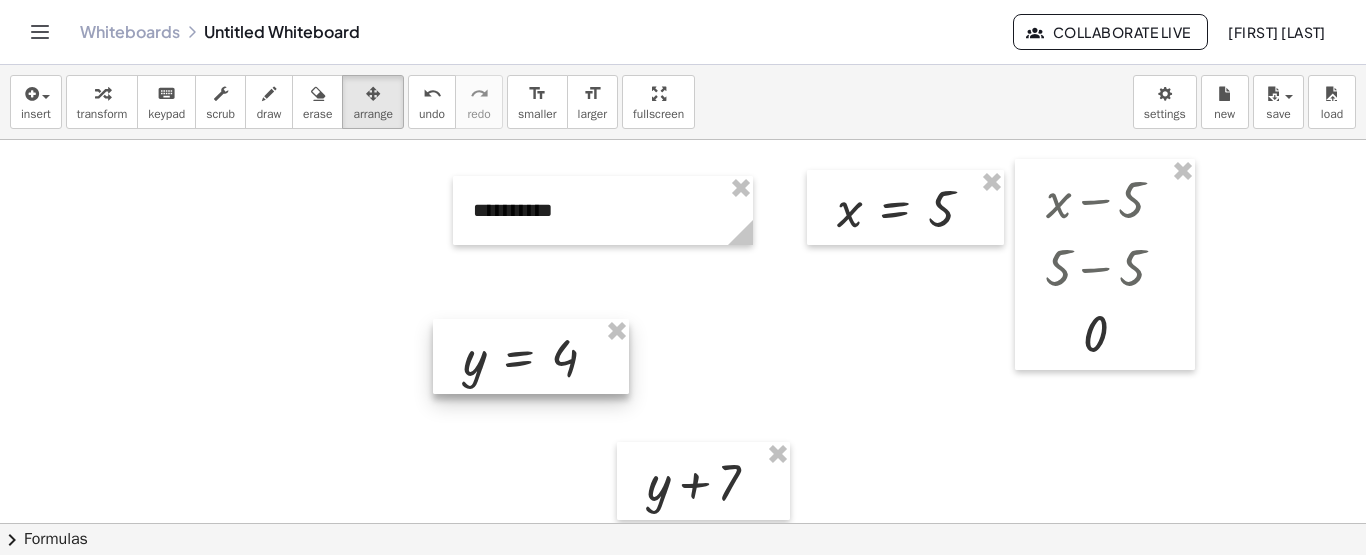 drag, startPoint x: 597, startPoint y: 463, endPoint x: 535, endPoint y: 349, distance: 129.76903 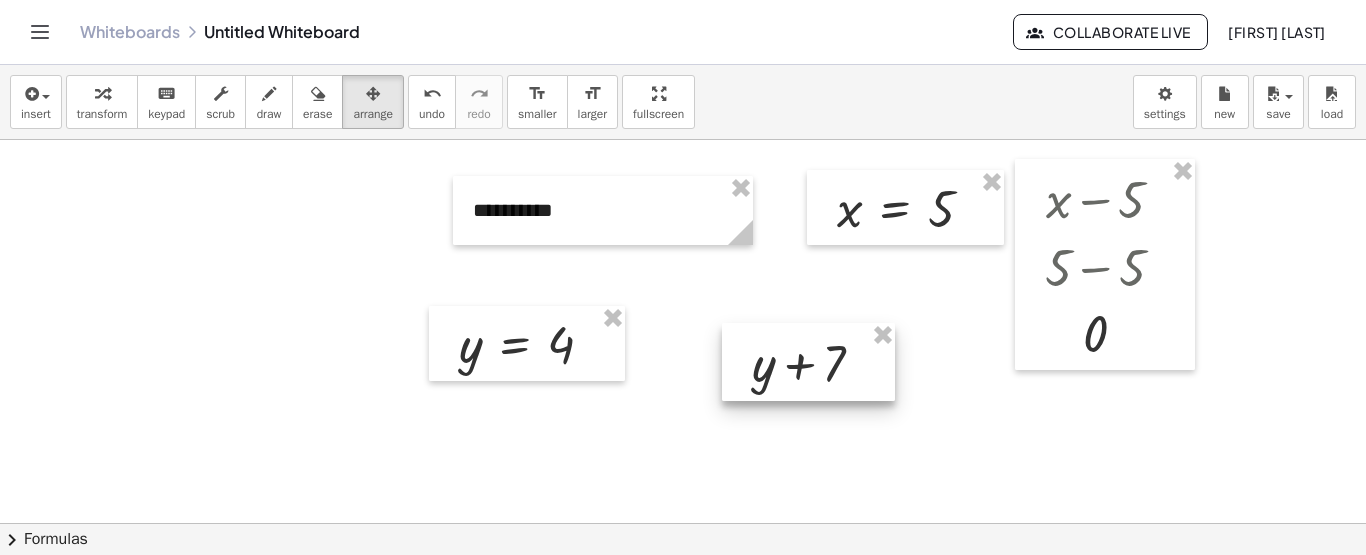 drag, startPoint x: 716, startPoint y: 481, endPoint x: 821, endPoint y: 361, distance: 159.4522 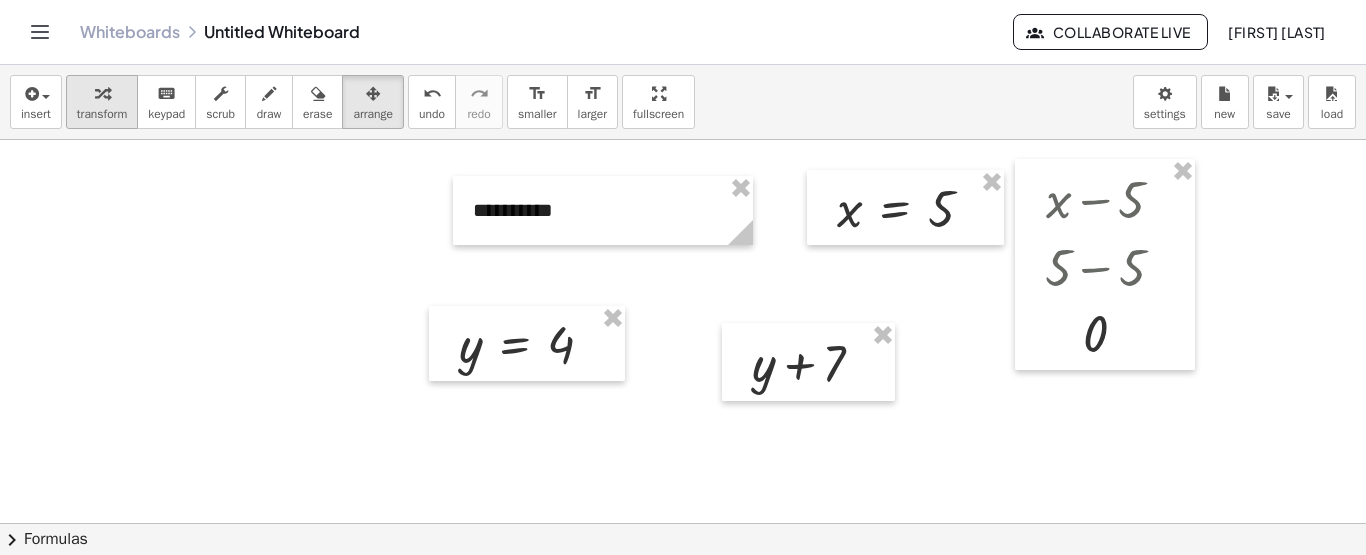 click at bounding box center (102, 94) 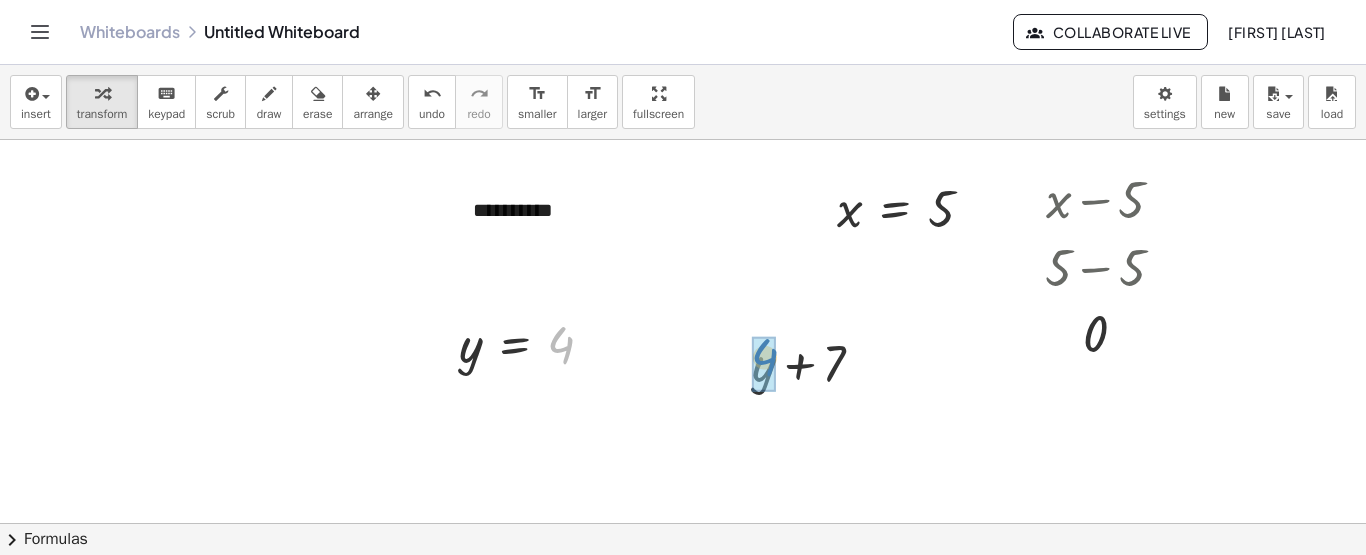 drag, startPoint x: 569, startPoint y: 341, endPoint x: 774, endPoint y: 355, distance: 205.4775 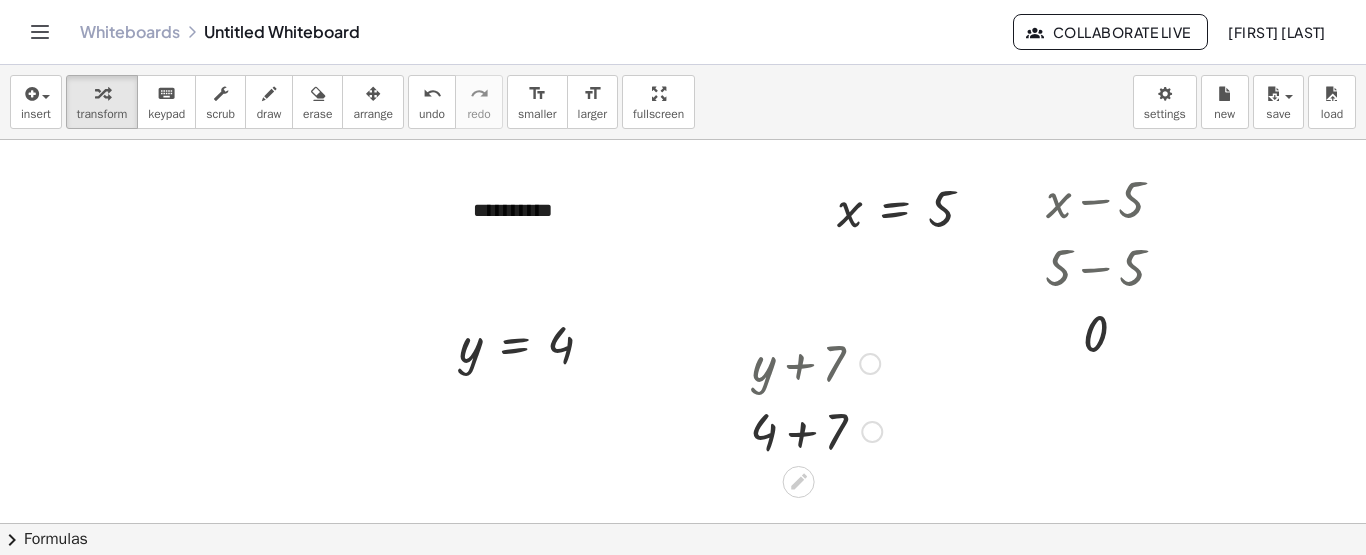 click at bounding box center [816, 430] 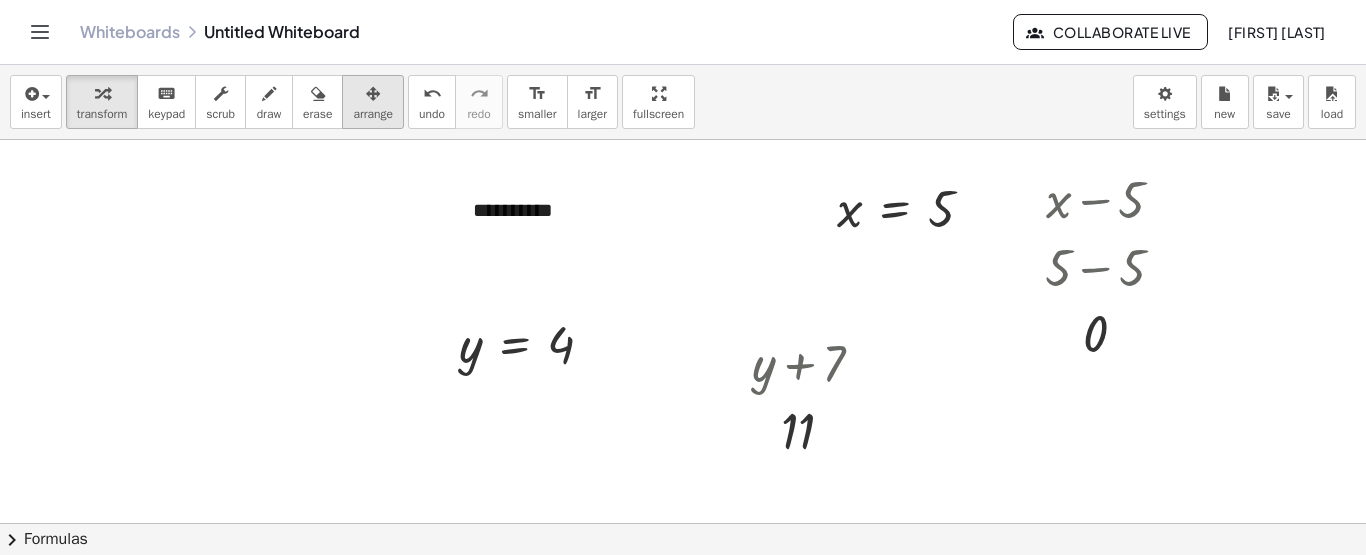 click on "arrange" at bounding box center [373, 114] 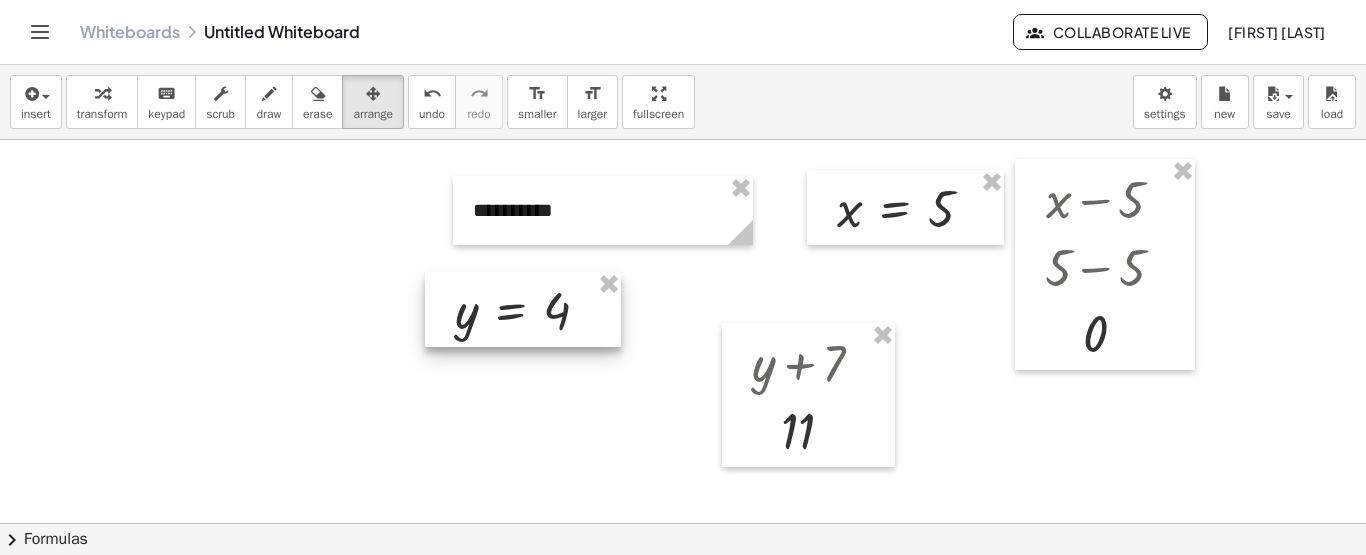 drag, startPoint x: 512, startPoint y: 338, endPoint x: 508, endPoint y: 304, distance: 34.234486 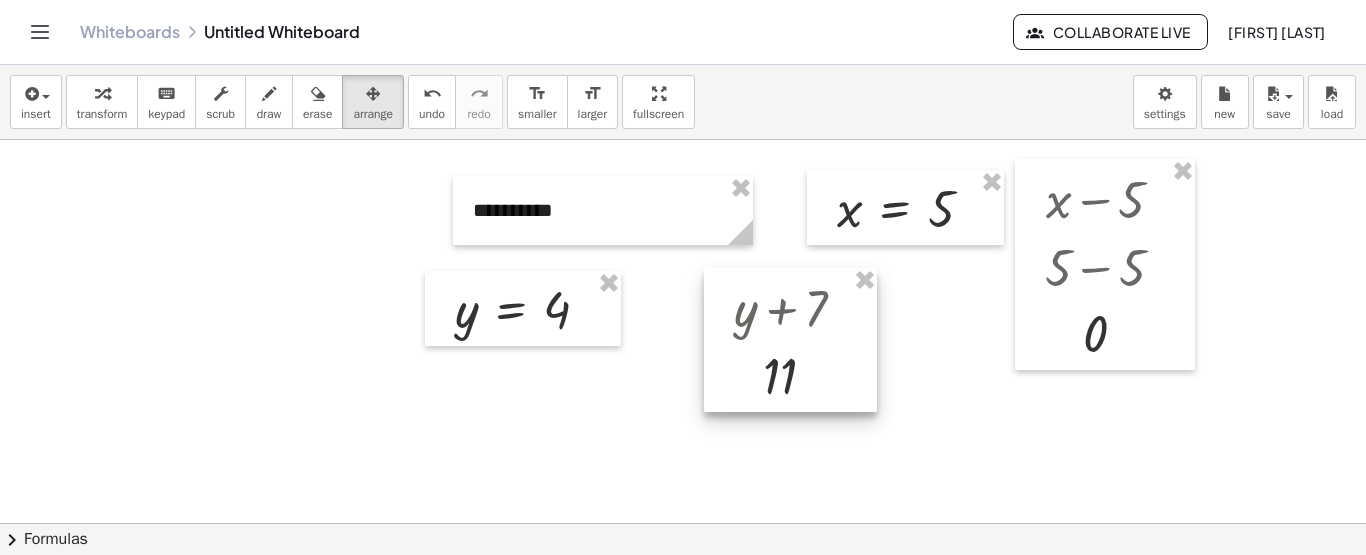 drag, startPoint x: 802, startPoint y: 415, endPoint x: 785, endPoint y: 365, distance: 52.810986 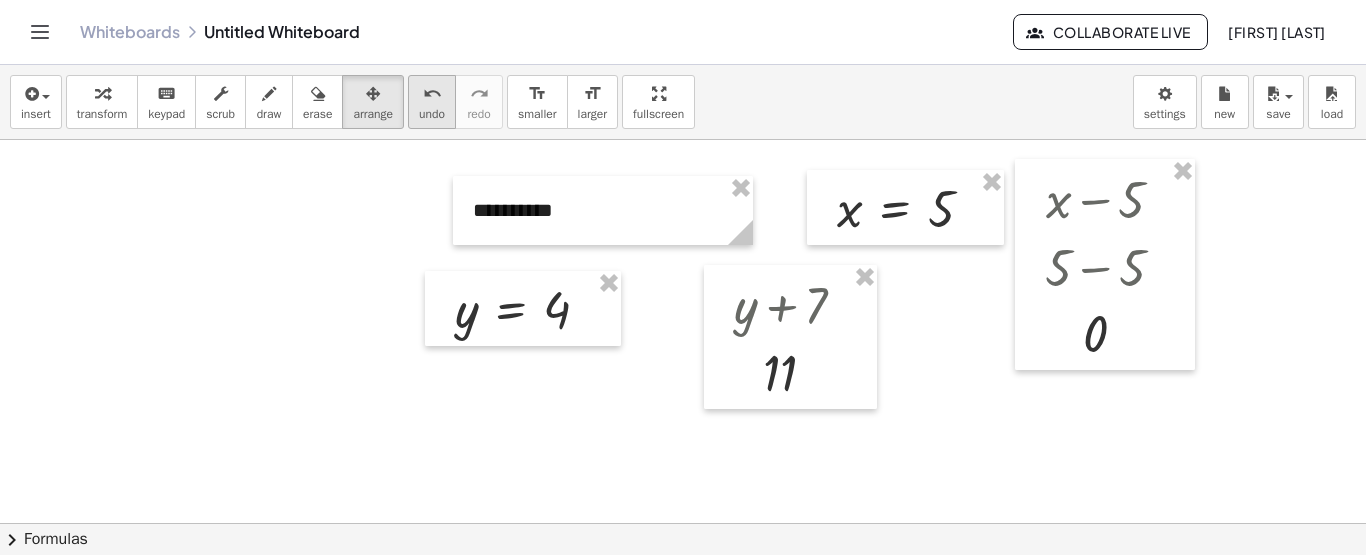 click on "undo undo" at bounding box center (432, 102) 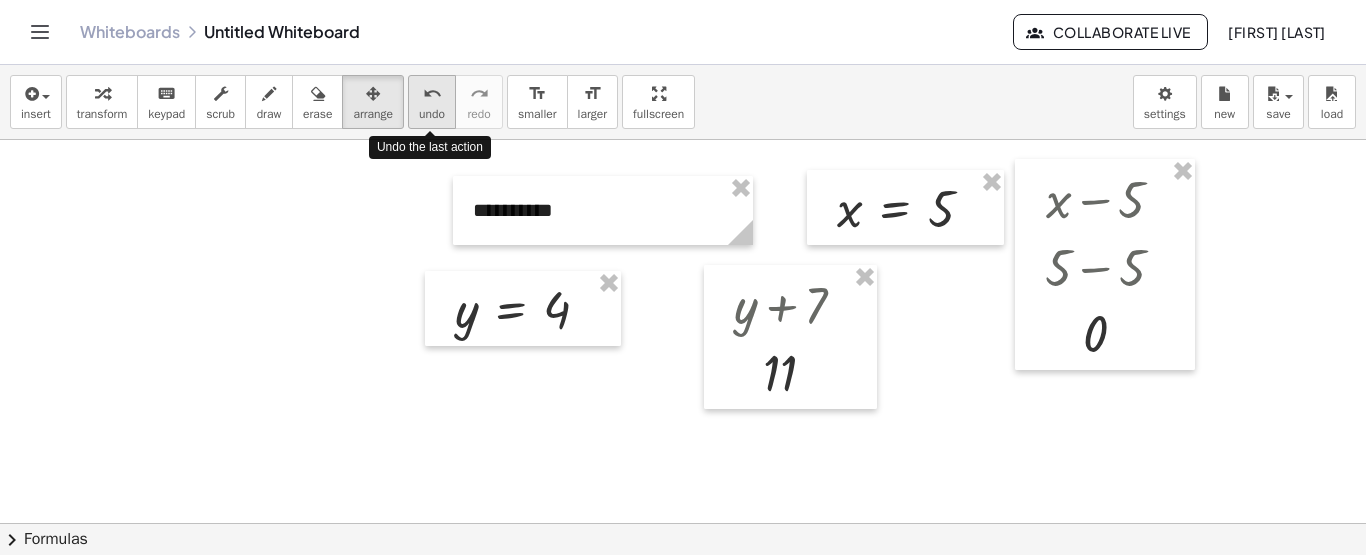 click on "undo" at bounding box center (432, 114) 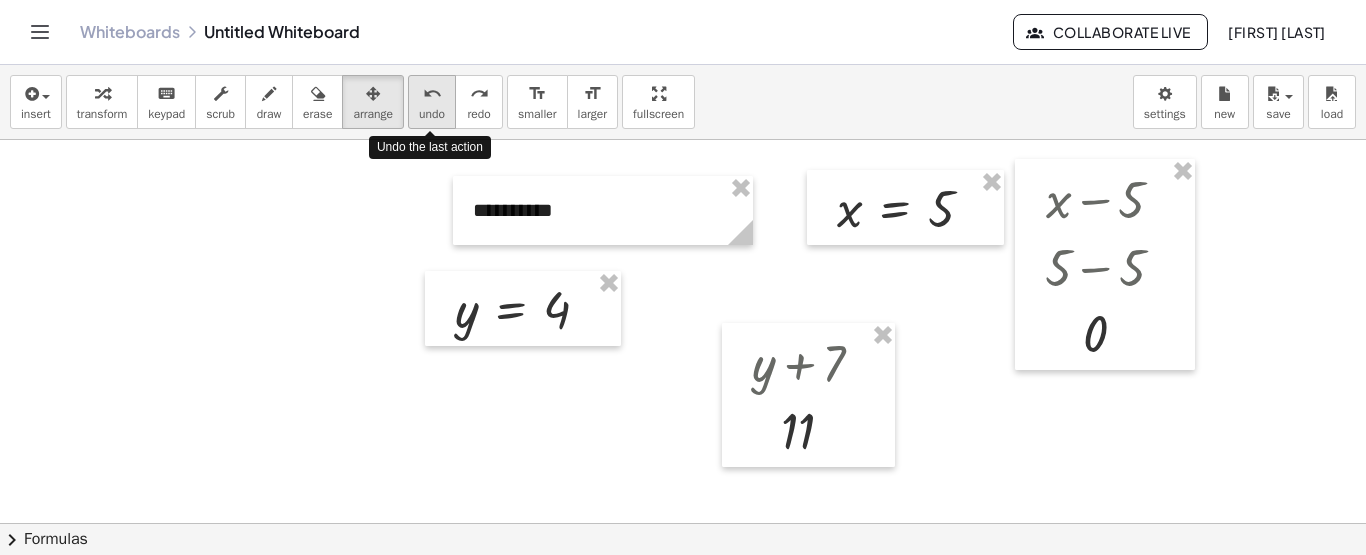 click on "undo" at bounding box center (432, 114) 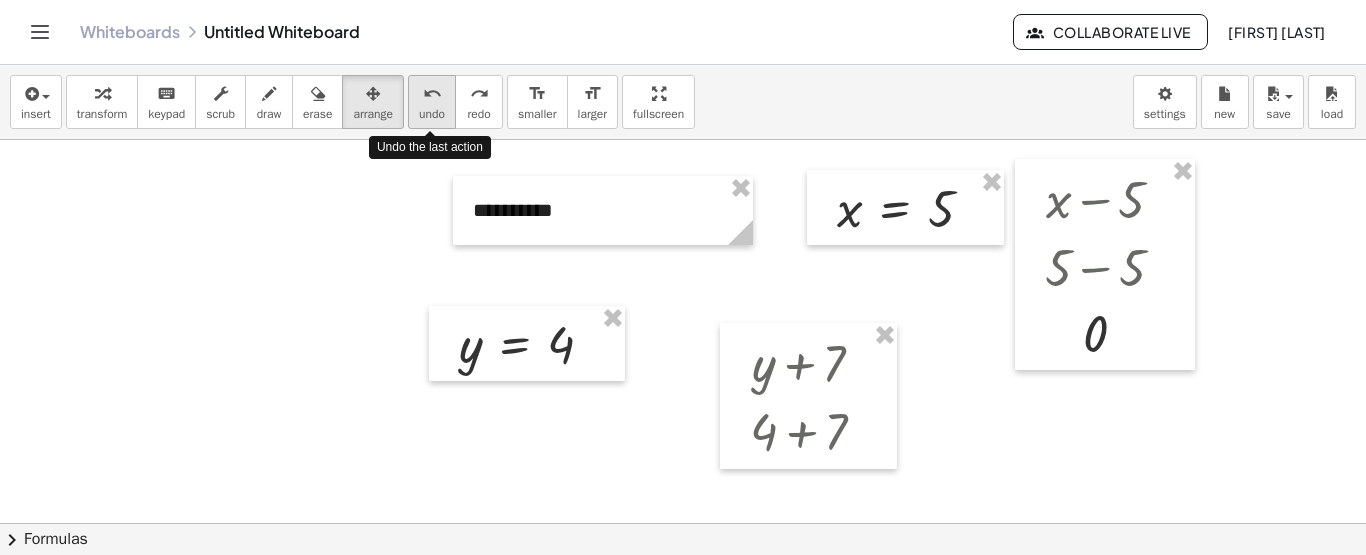 click on "undo" at bounding box center [432, 114] 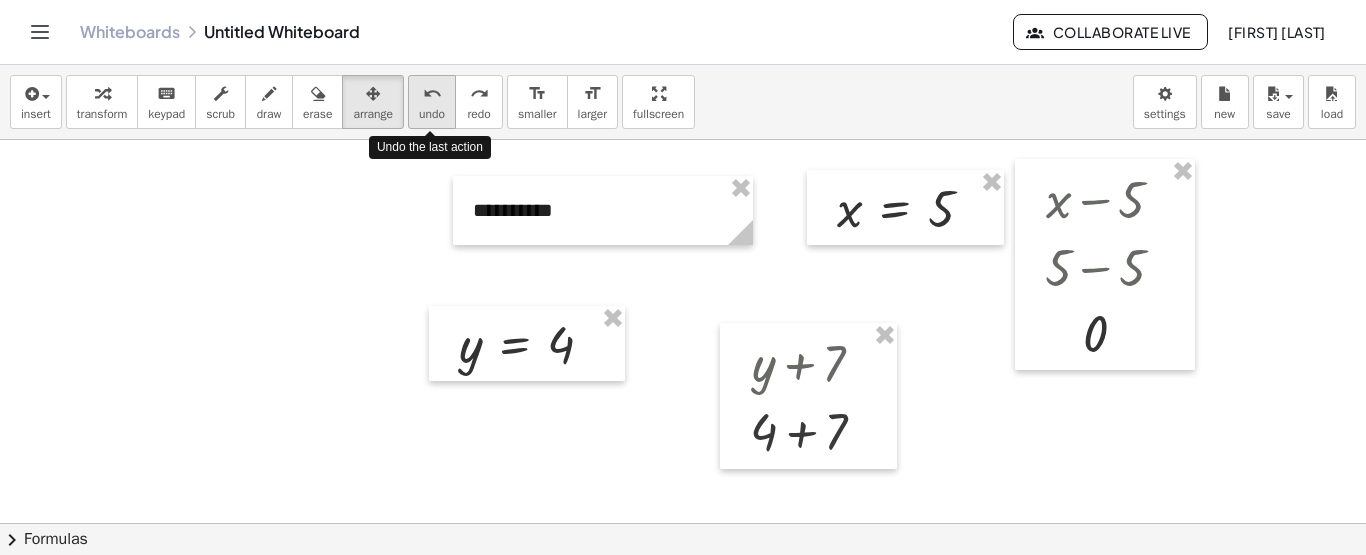 click on "undo" at bounding box center [432, 114] 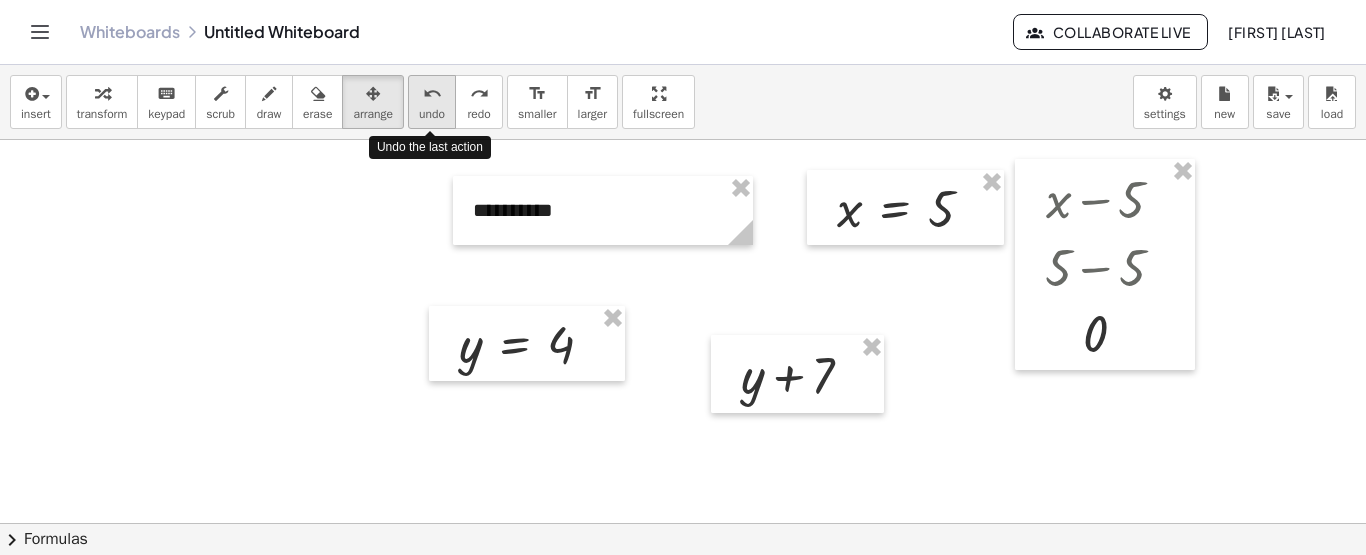 click on "undo" at bounding box center [432, 114] 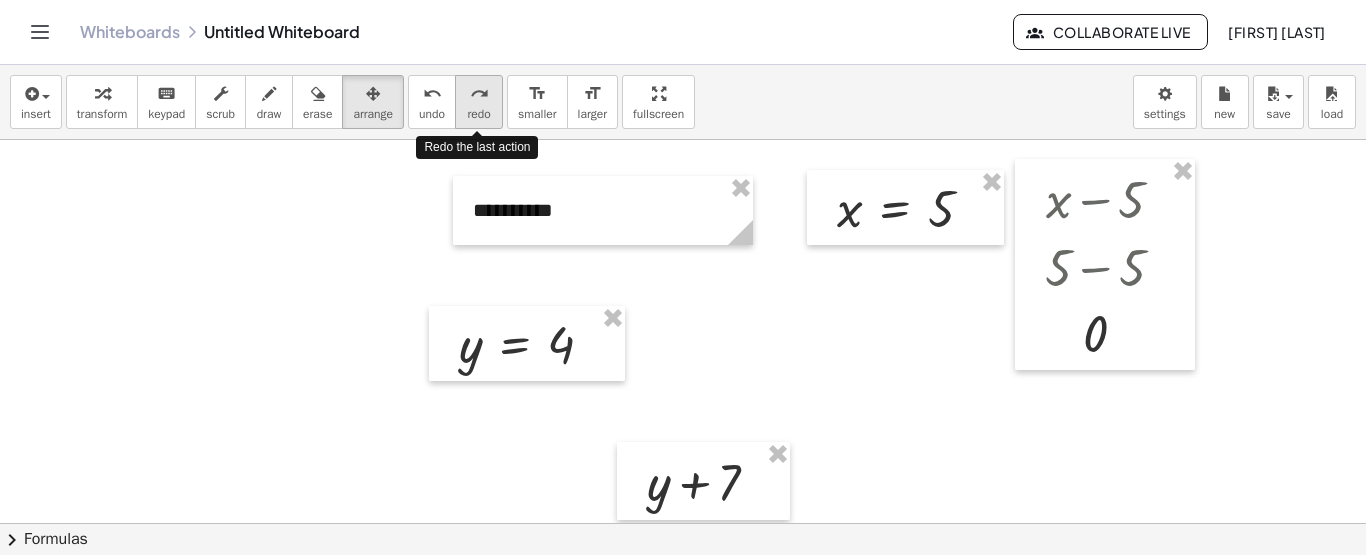click on "redo" at bounding box center (478, 114) 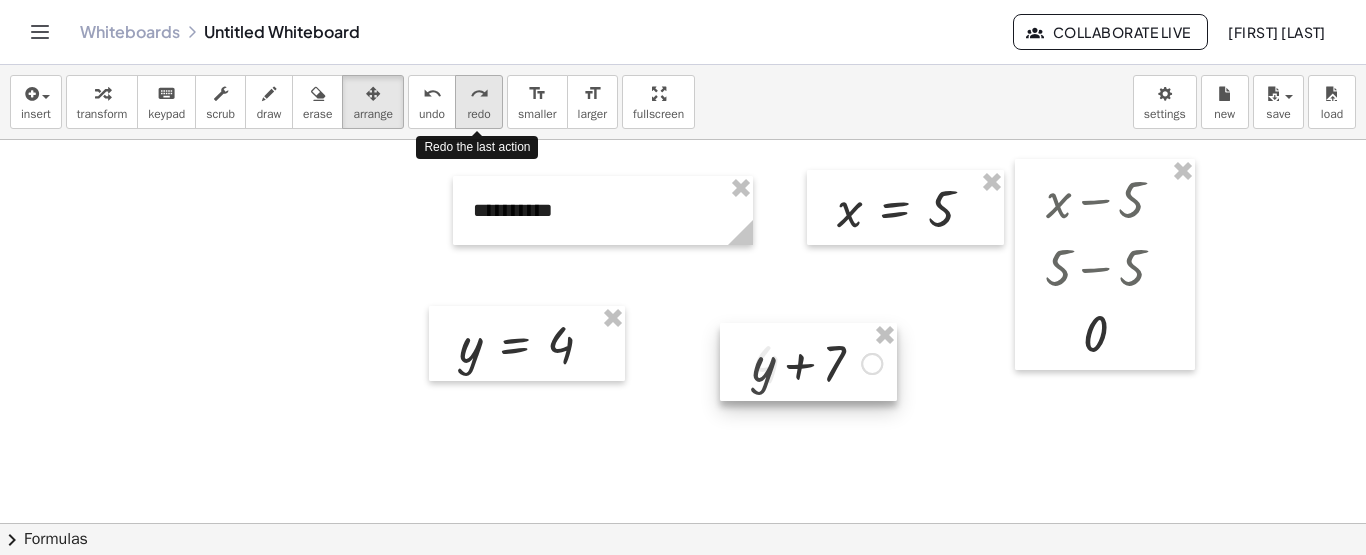 click on "redo" at bounding box center (478, 114) 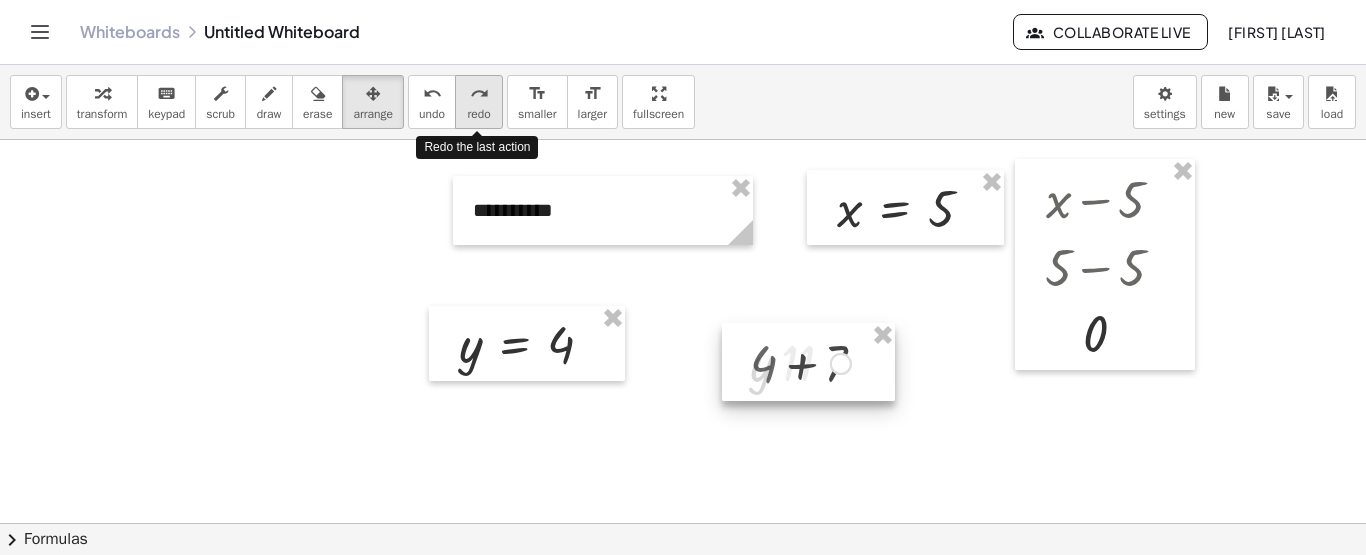 click on "redo" at bounding box center [478, 114] 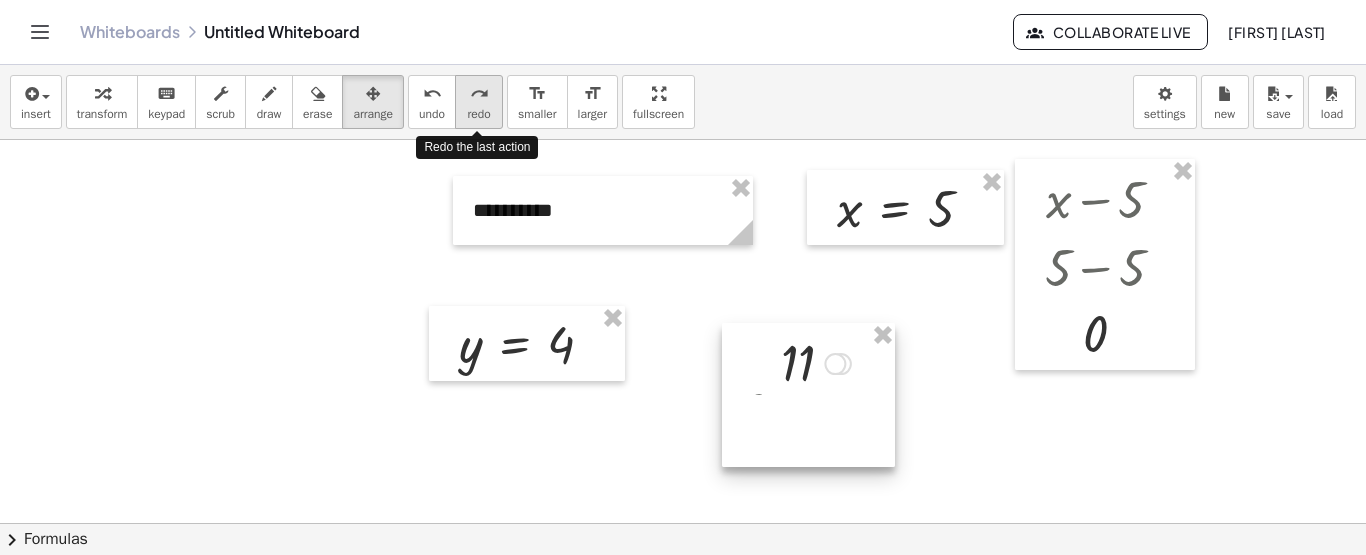 click on "redo" at bounding box center (478, 114) 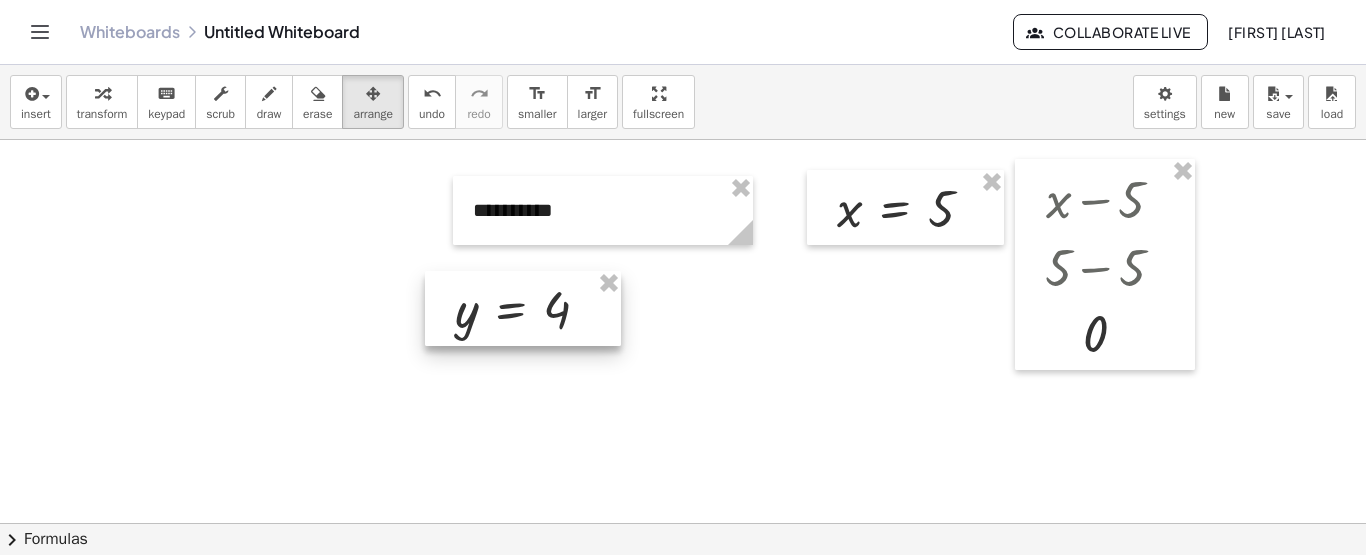 click at bounding box center (523, 309) 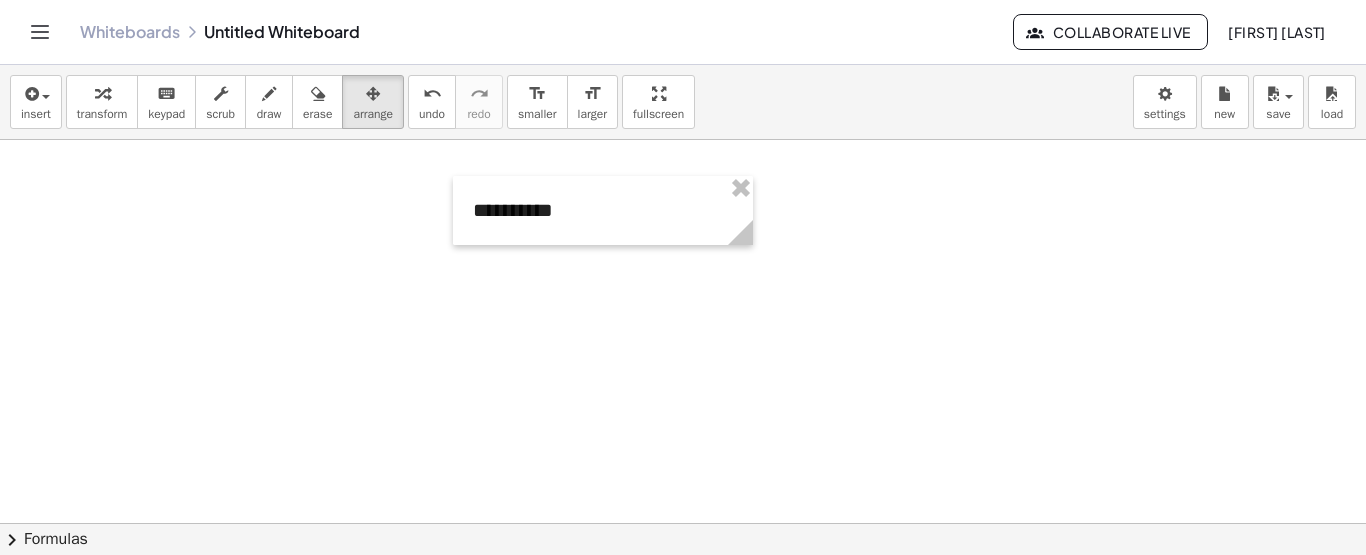 drag, startPoint x: 615, startPoint y: 465, endPoint x: 596, endPoint y: 463, distance: 19.104973 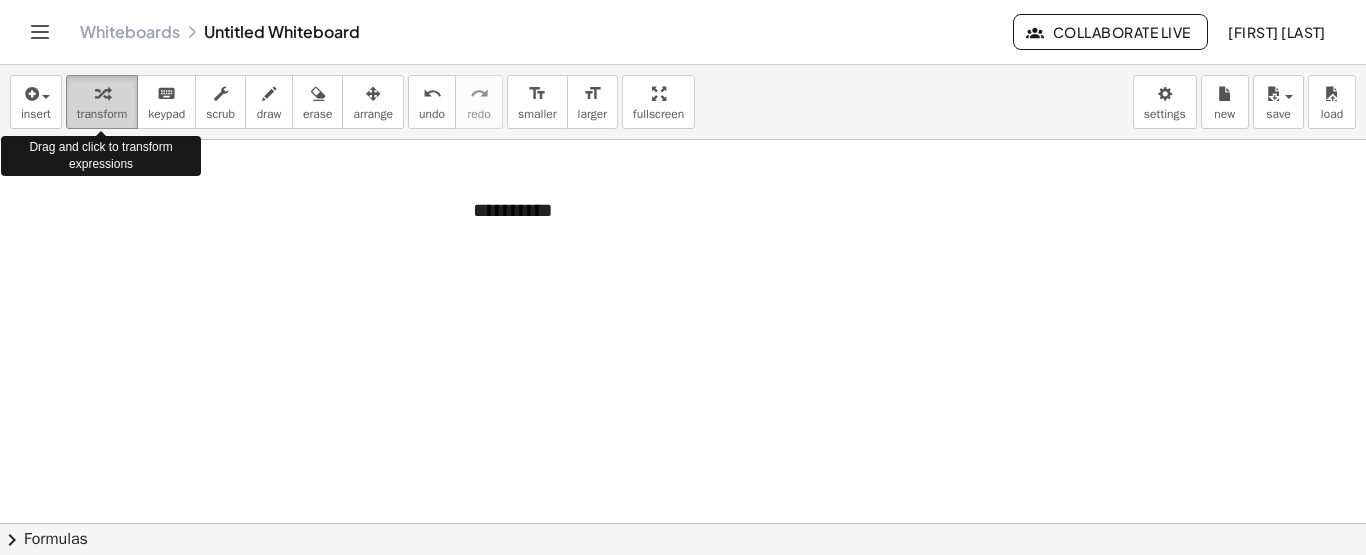 click on "transform" at bounding box center (102, 114) 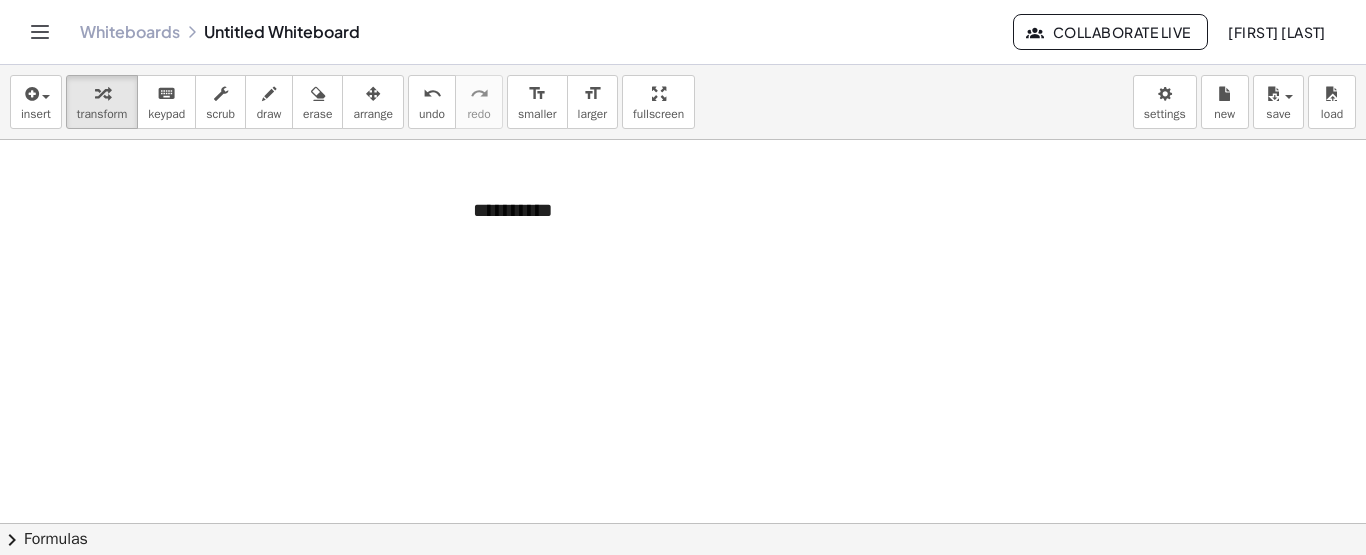 click at bounding box center [683, 640] 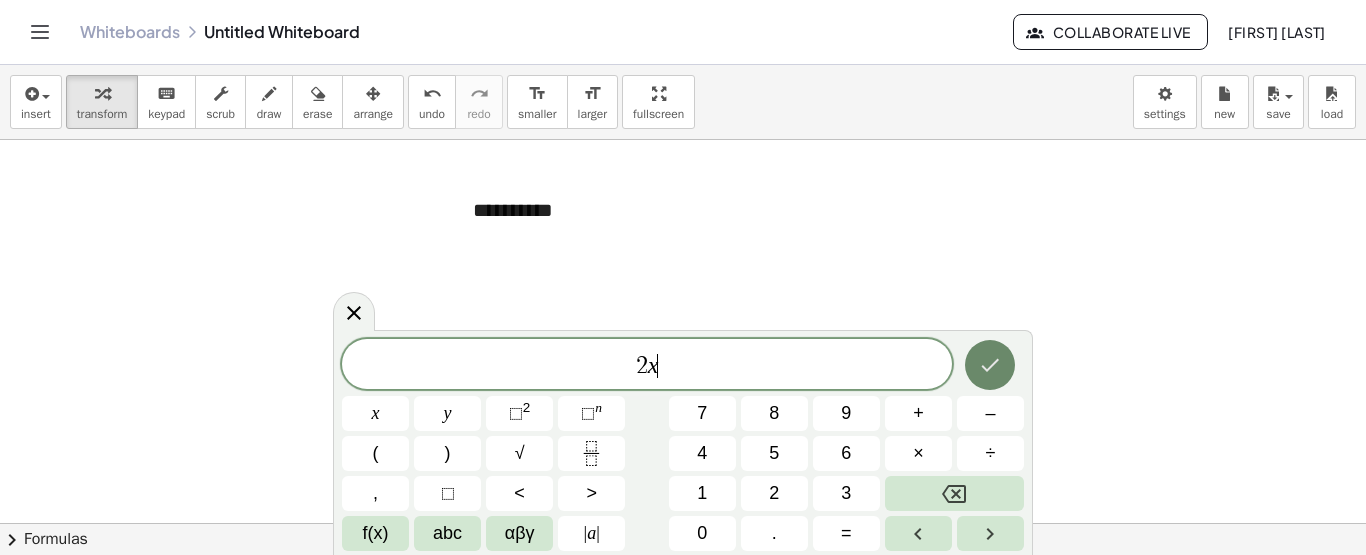 click 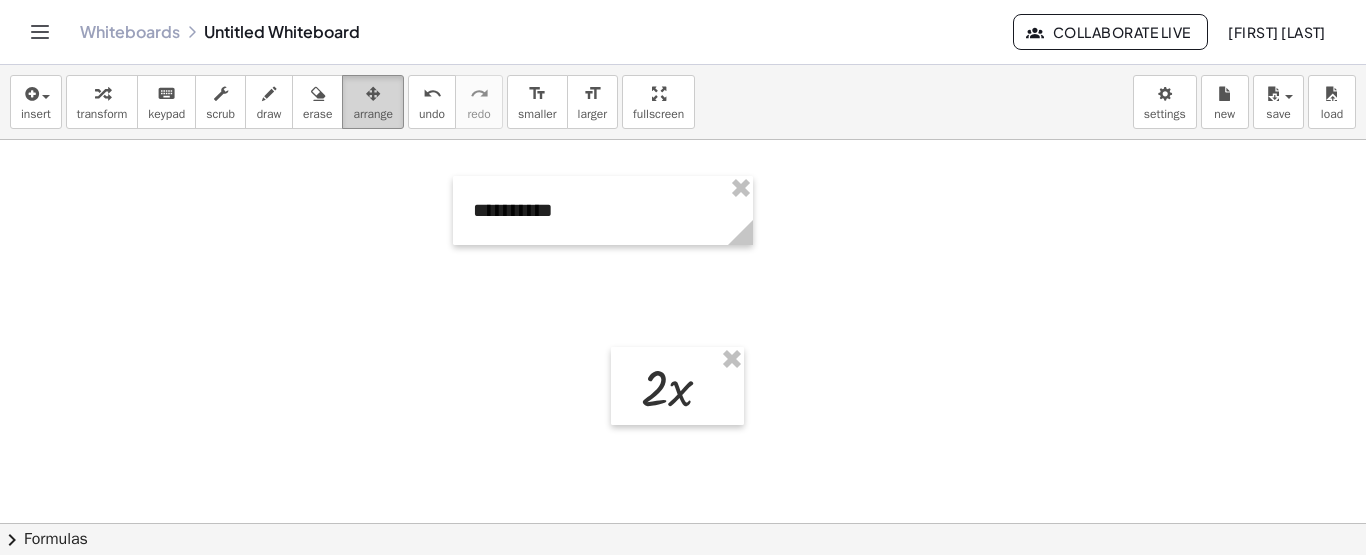 click on "arrange" at bounding box center [373, 114] 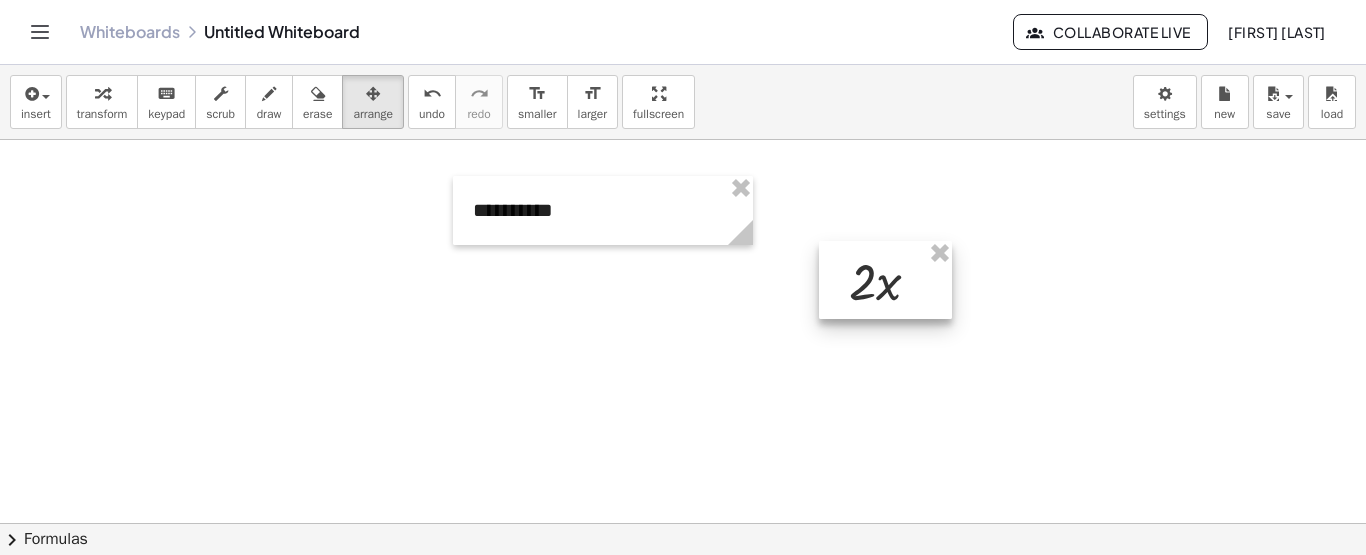 drag, startPoint x: 703, startPoint y: 396, endPoint x: 916, endPoint y: 280, distance: 242.53865 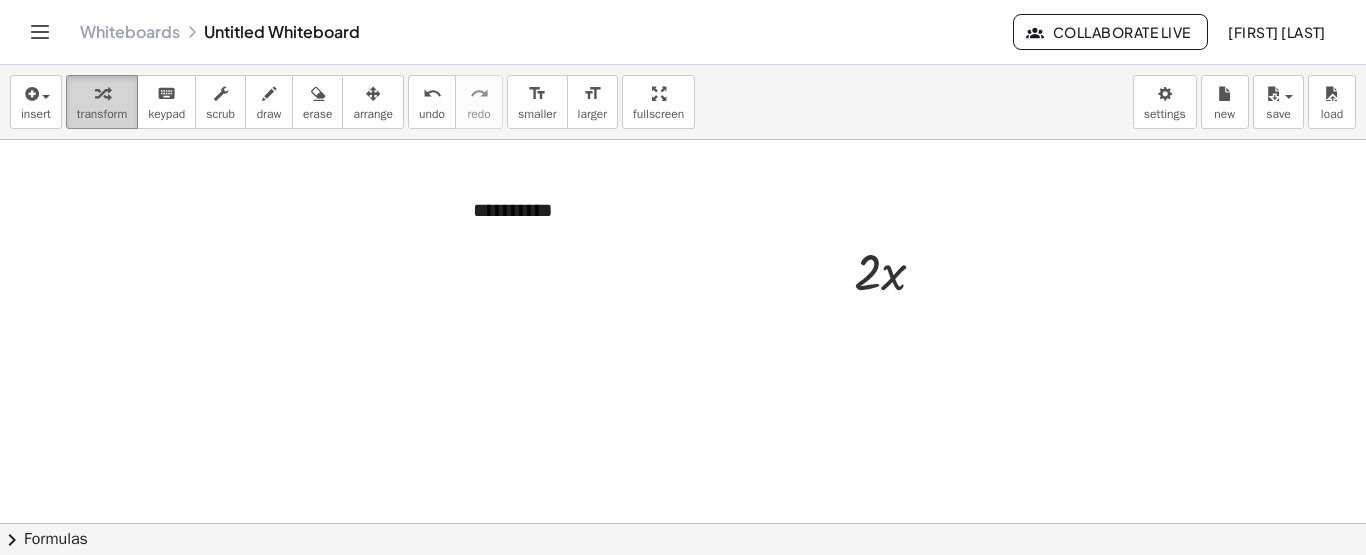 click on "transform" at bounding box center (102, 114) 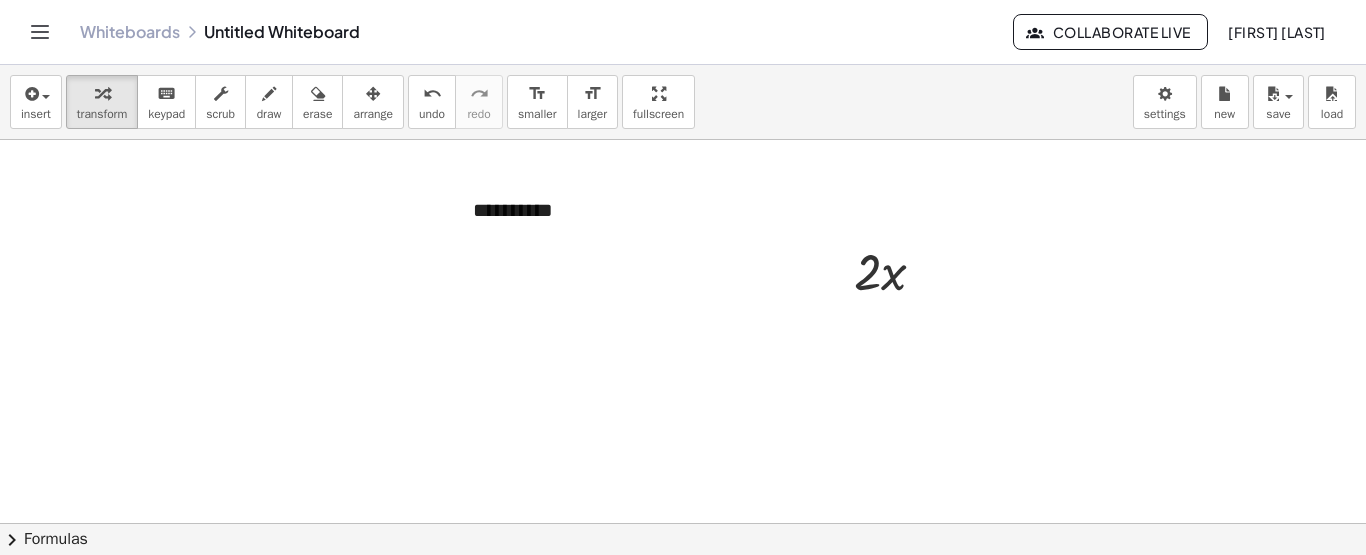 click at bounding box center (683, 640) 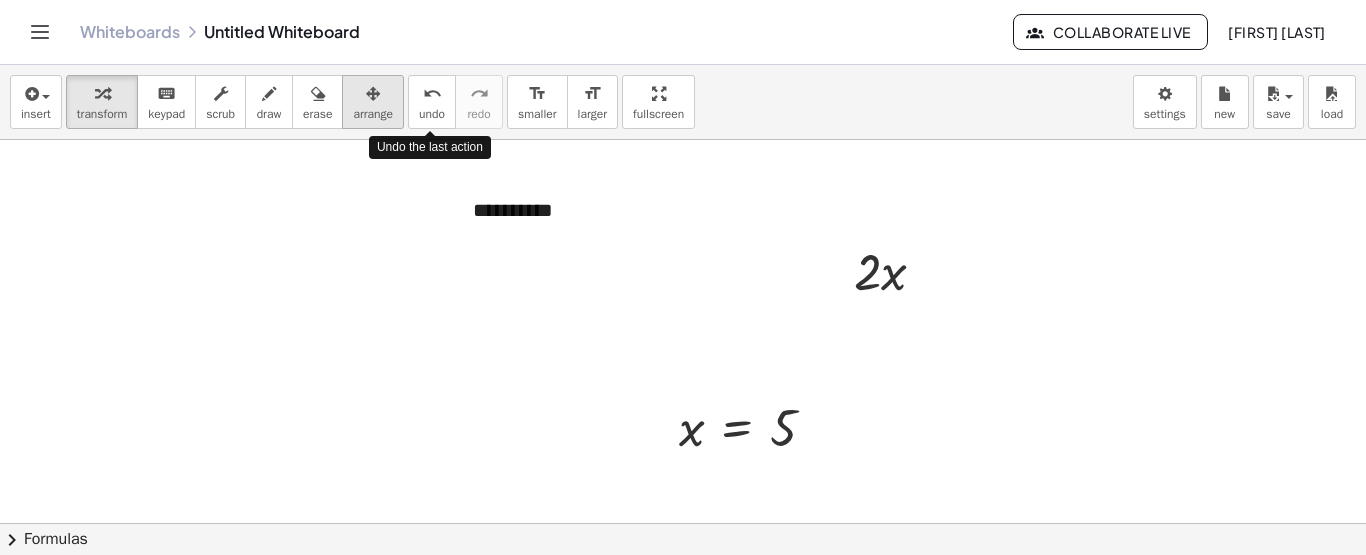 click on "arrange" at bounding box center [373, 102] 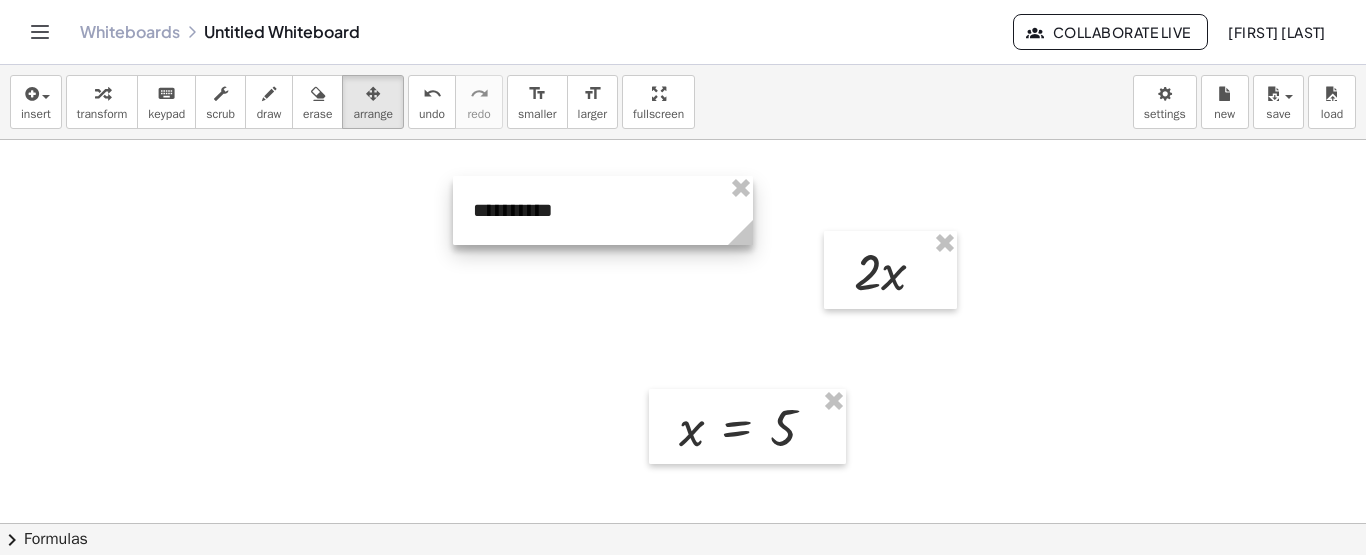 click at bounding box center (747, 427) 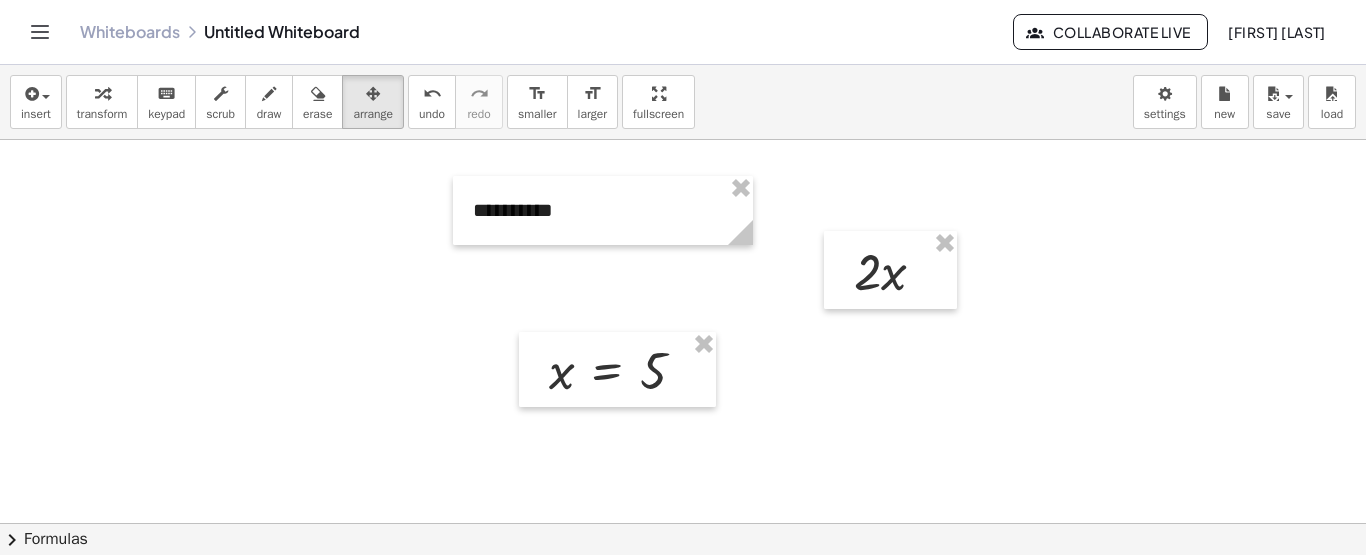 drag, startPoint x: 638, startPoint y: 392, endPoint x: 567, endPoint y: 325, distance: 97.62172 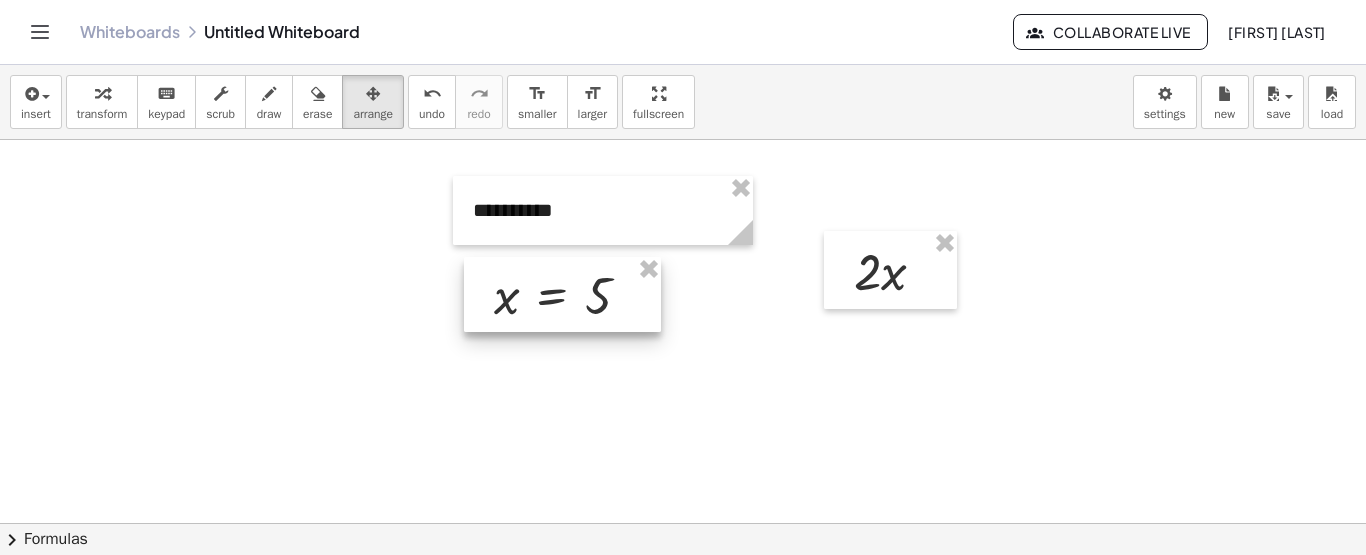 drag, startPoint x: 586, startPoint y: 393, endPoint x: 530, endPoint y: 322, distance: 90.426765 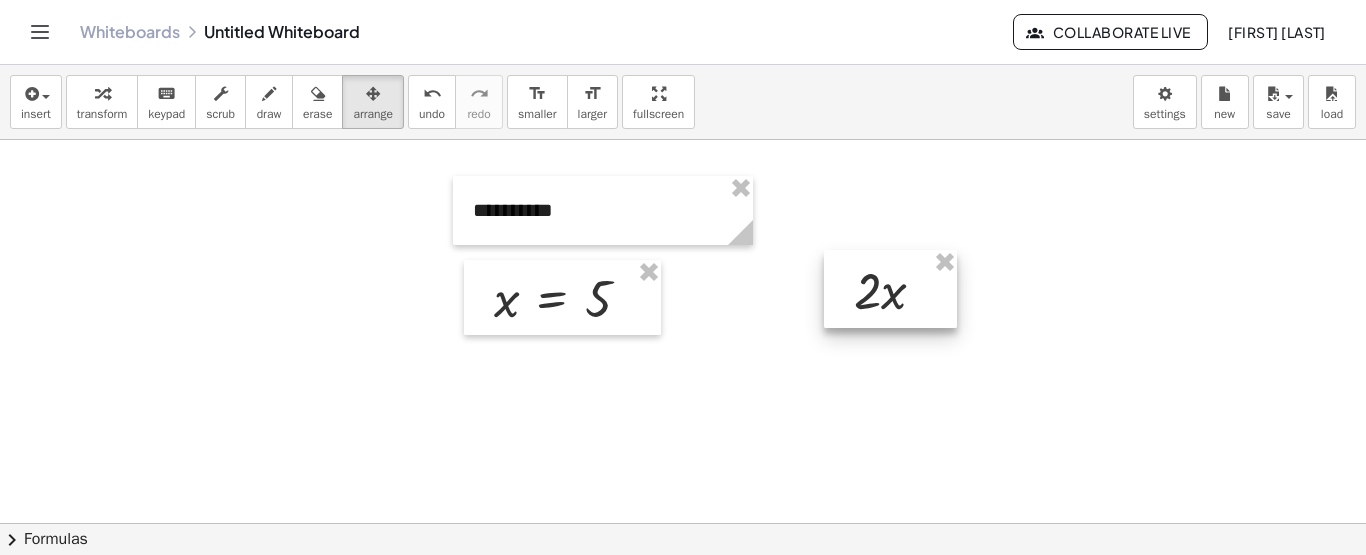 drag, startPoint x: 874, startPoint y: 294, endPoint x: 874, endPoint y: 314, distance: 20 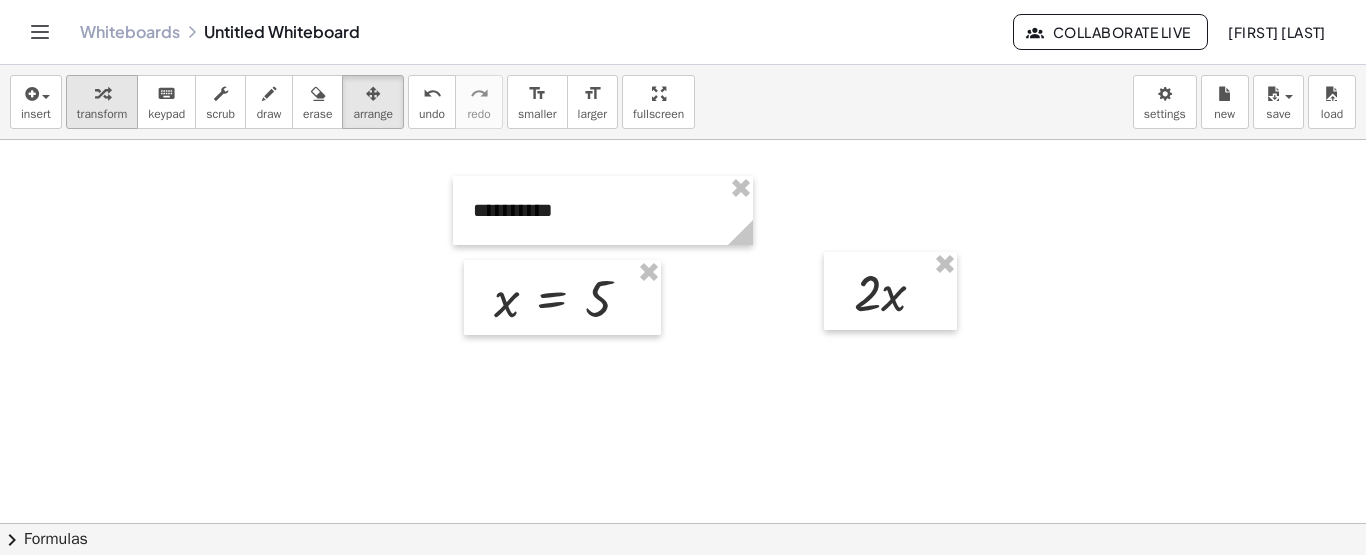 click on "transform" at bounding box center [102, 114] 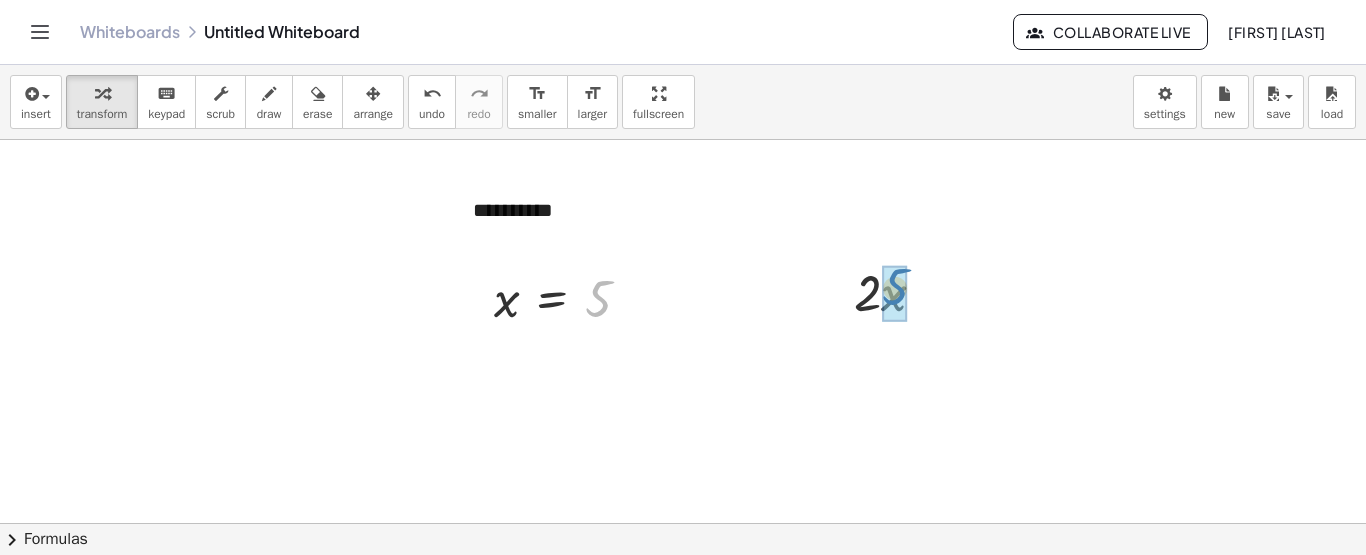 drag, startPoint x: 585, startPoint y: 307, endPoint x: 886, endPoint y: 300, distance: 301.0814 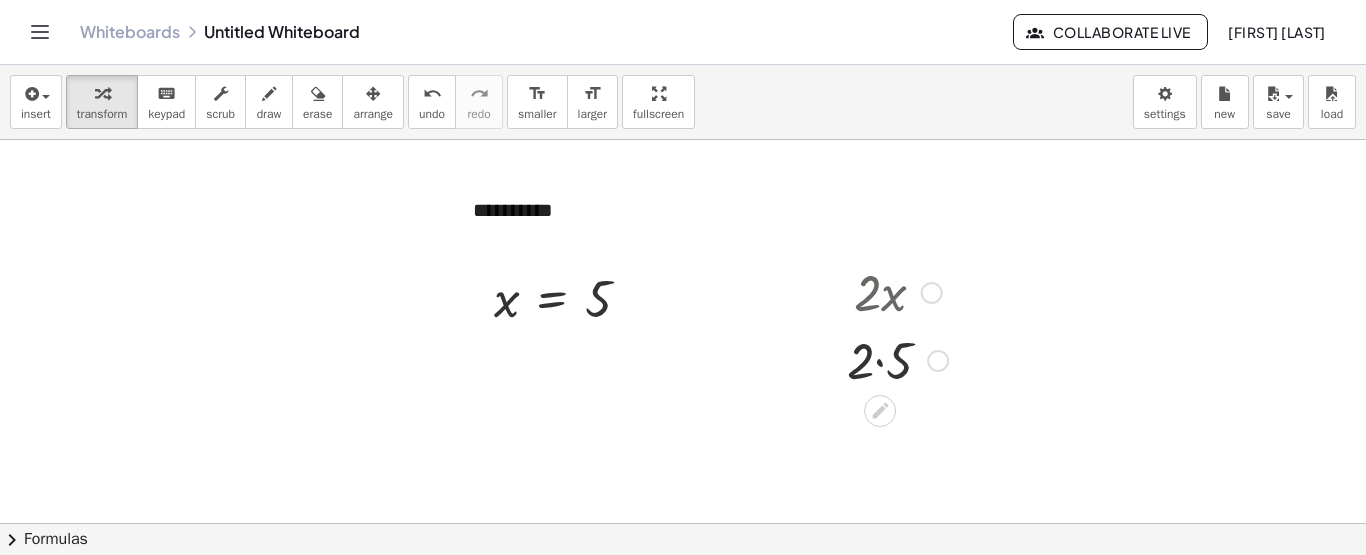 click at bounding box center [897, 359] 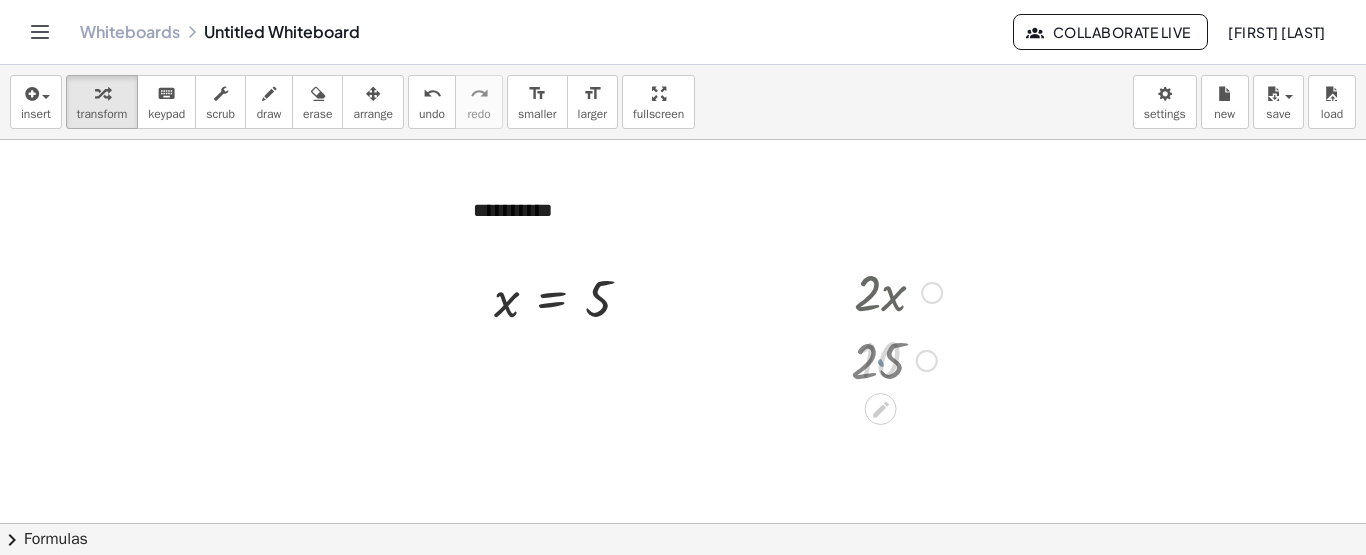 click at bounding box center (898, 359) 